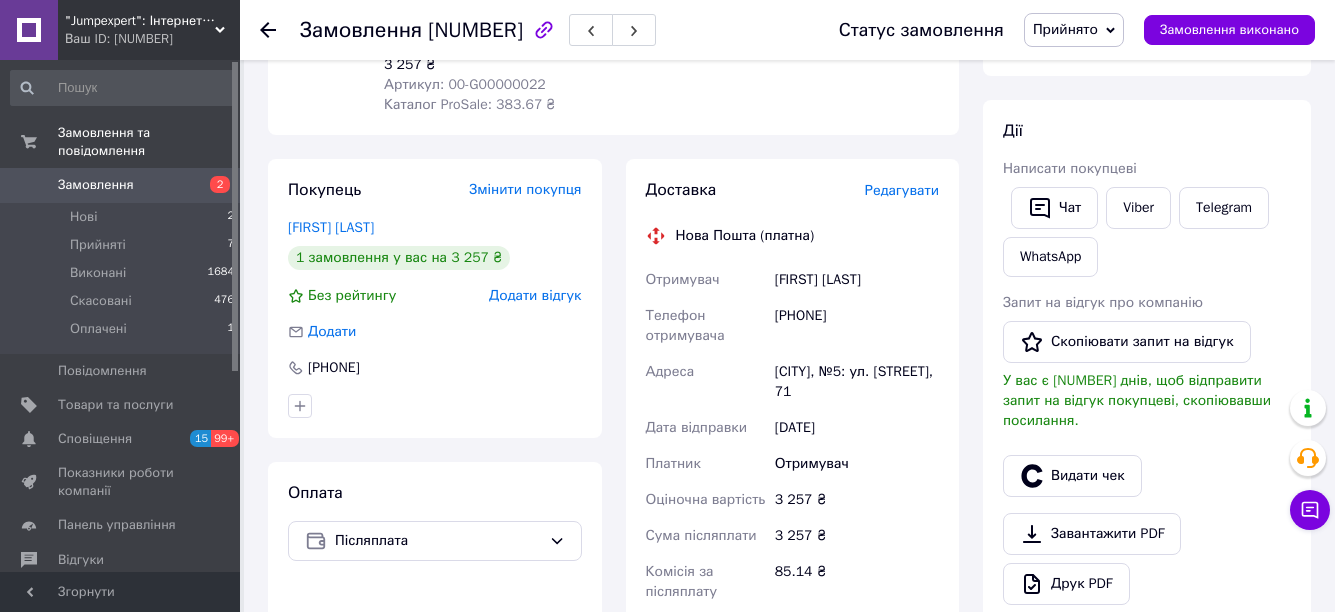 scroll, scrollTop: 300, scrollLeft: 0, axis: vertical 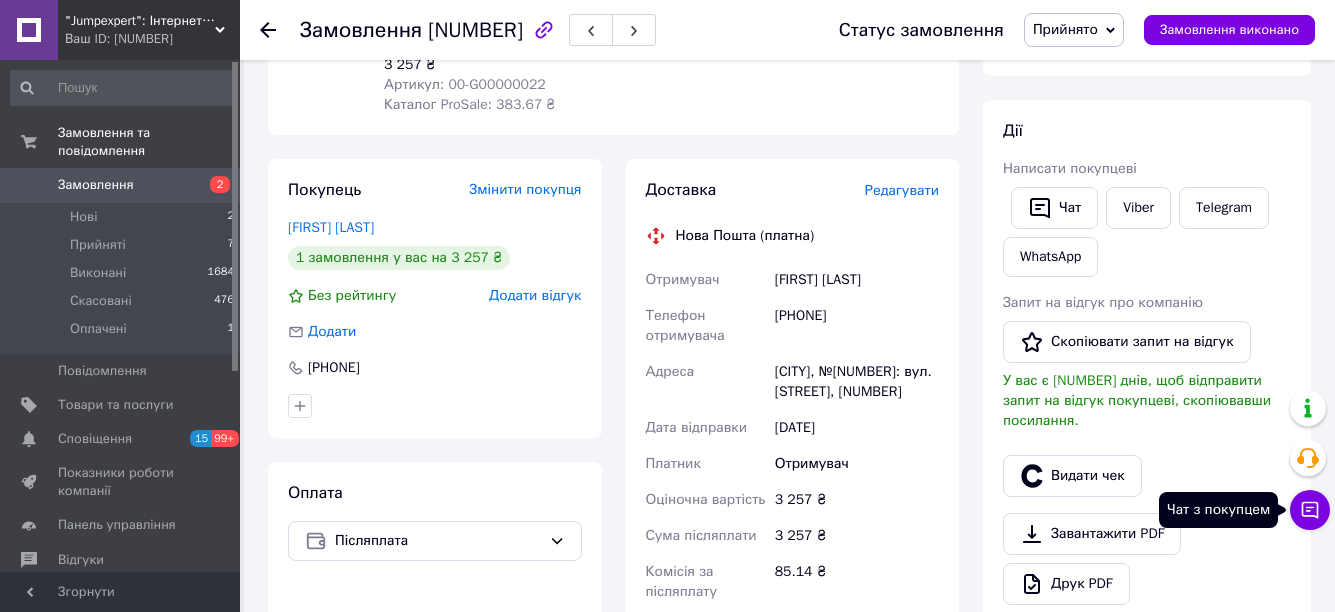 click 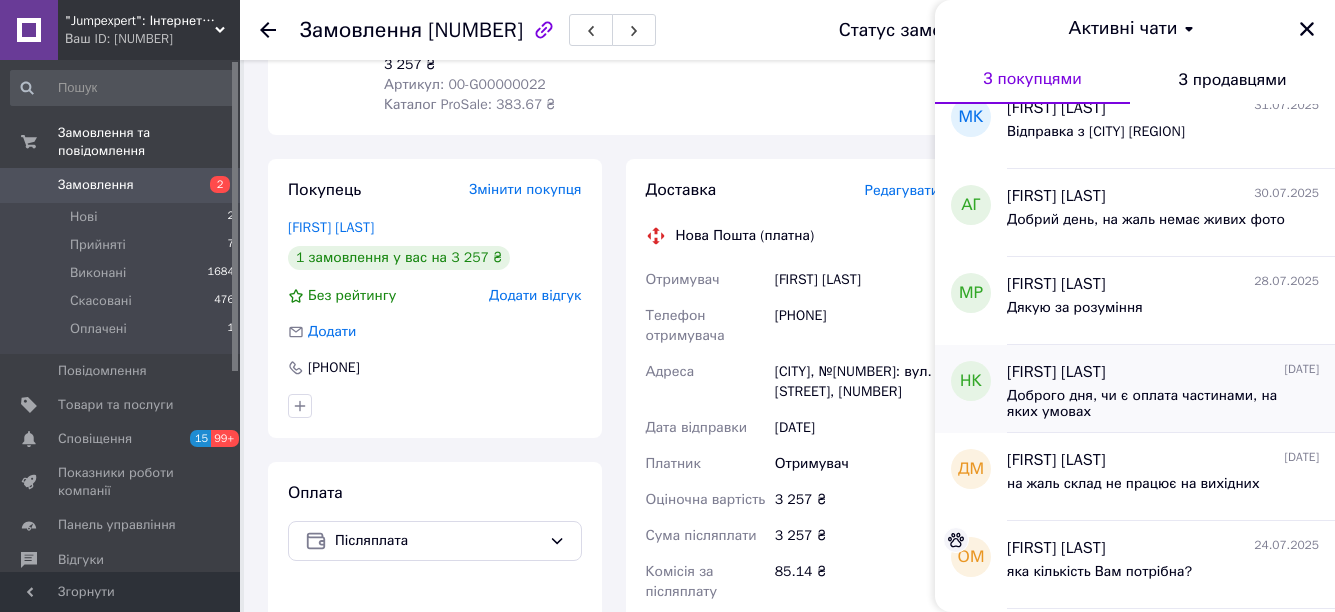 scroll, scrollTop: 200, scrollLeft: 0, axis: vertical 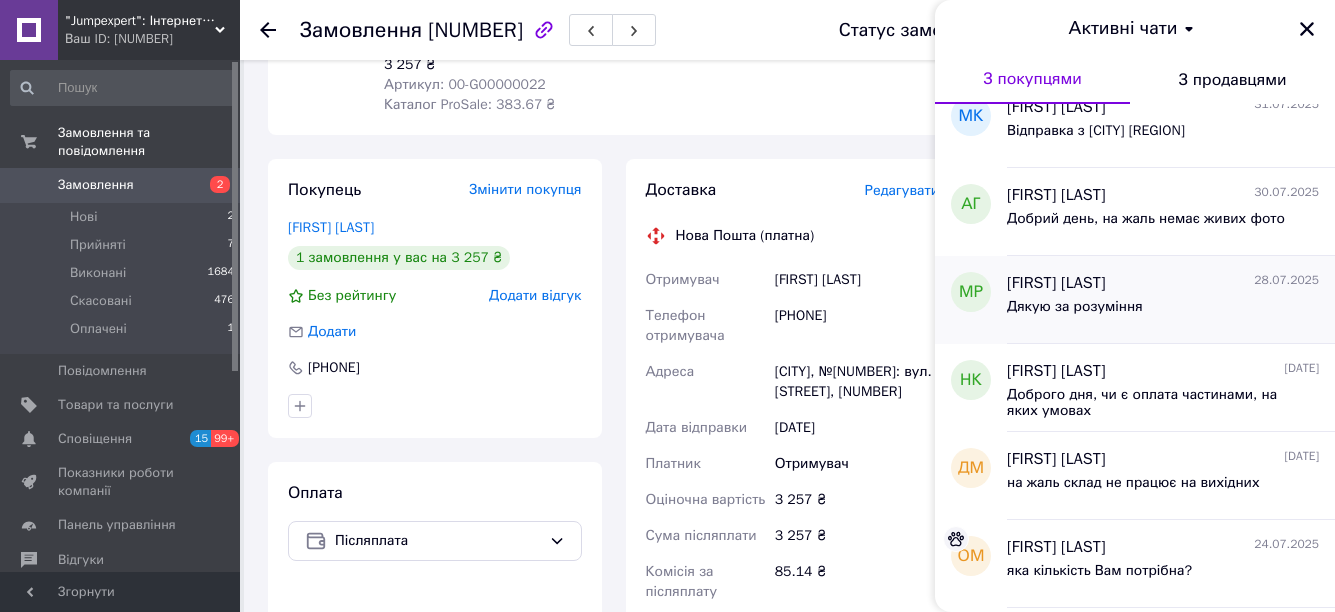 click on "Дякую за розуміння" at bounding box center (1163, 311) 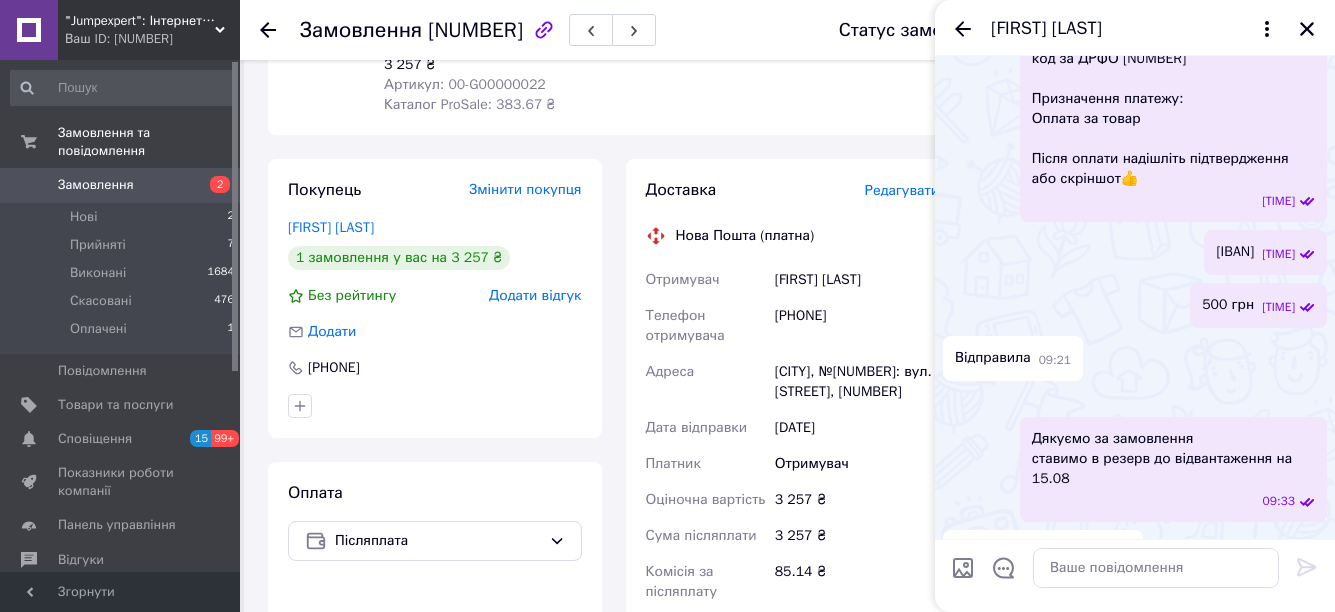 scroll, scrollTop: 1484, scrollLeft: 0, axis: vertical 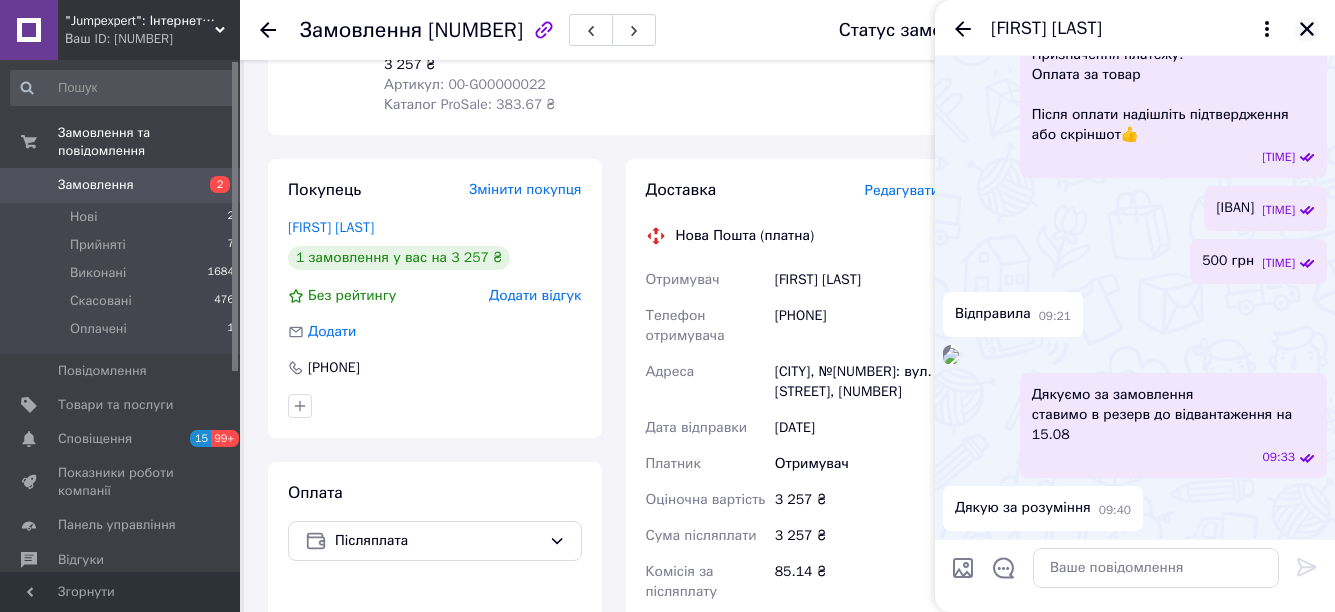 click 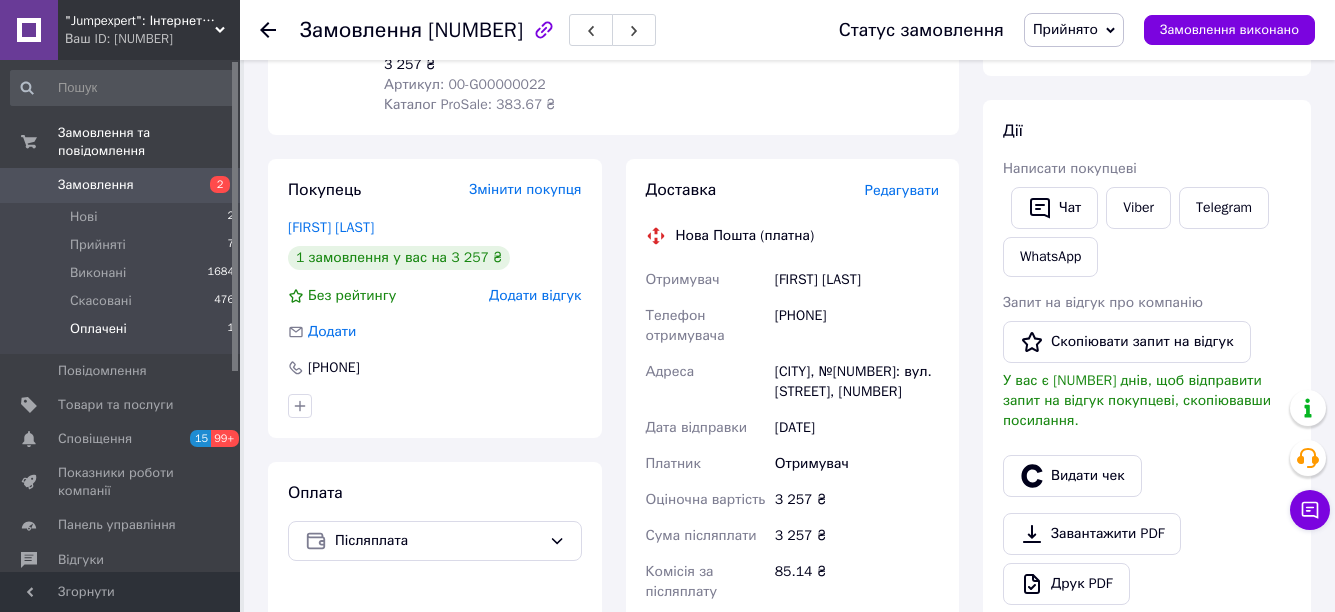 click on "Оплачені" at bounding box center (98, 329) 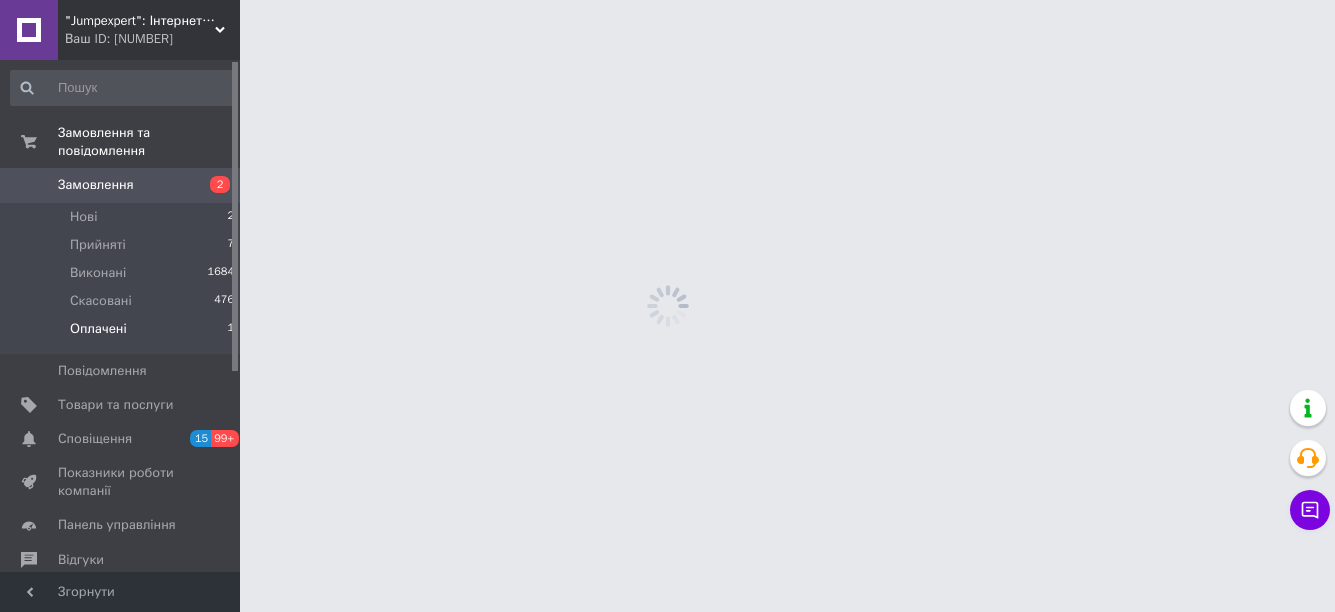 scroll, scrollTop: 0, scrollLeft: 0, axis: both 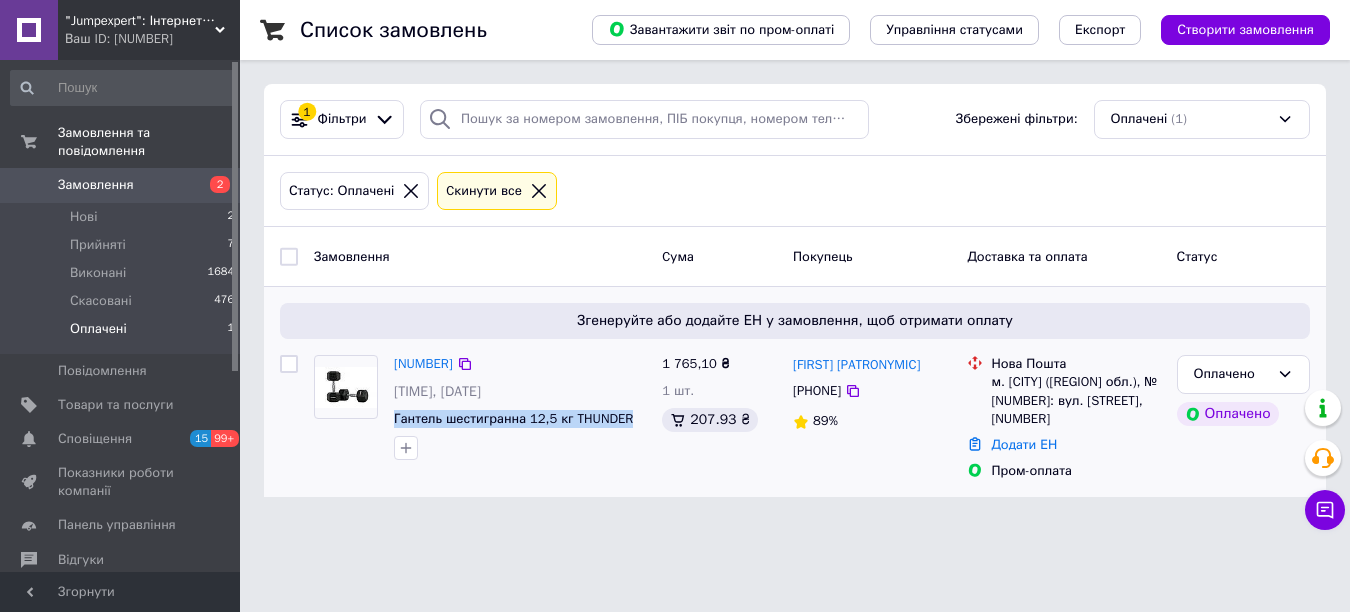 drag, startPoint x: 631, startPoint y: 418, endPoint x: 392, endPoint y: 418, distance: 239 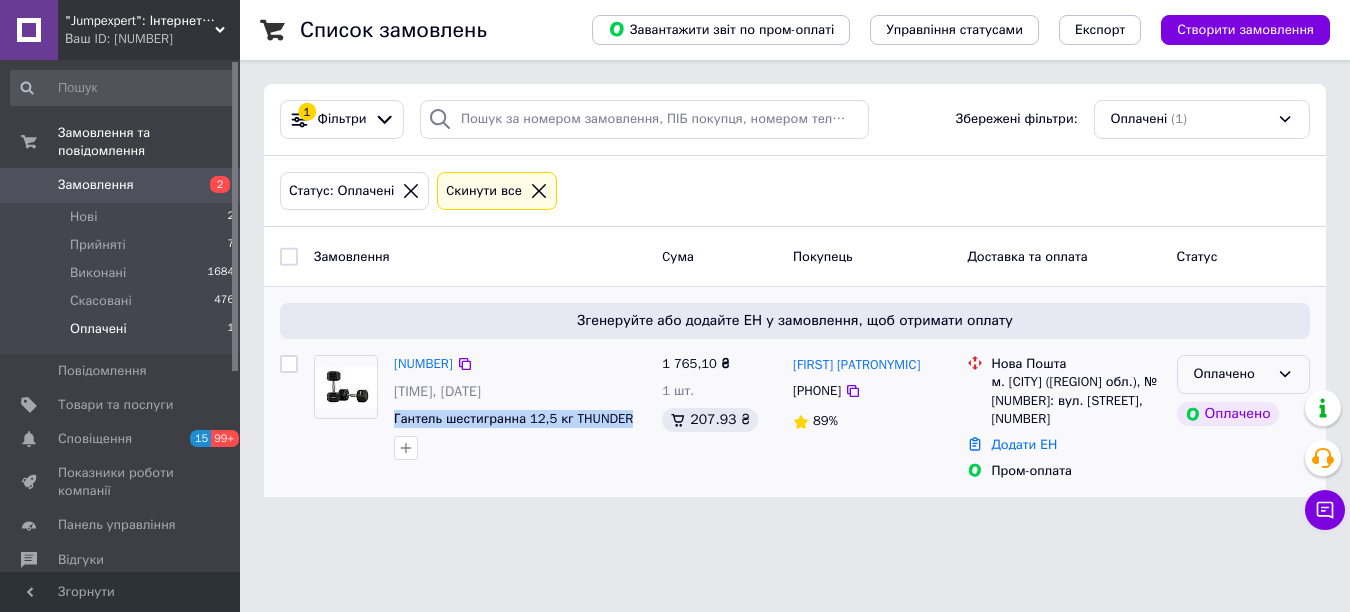 click on "Оплачено" at bounding box center (1243, 374) 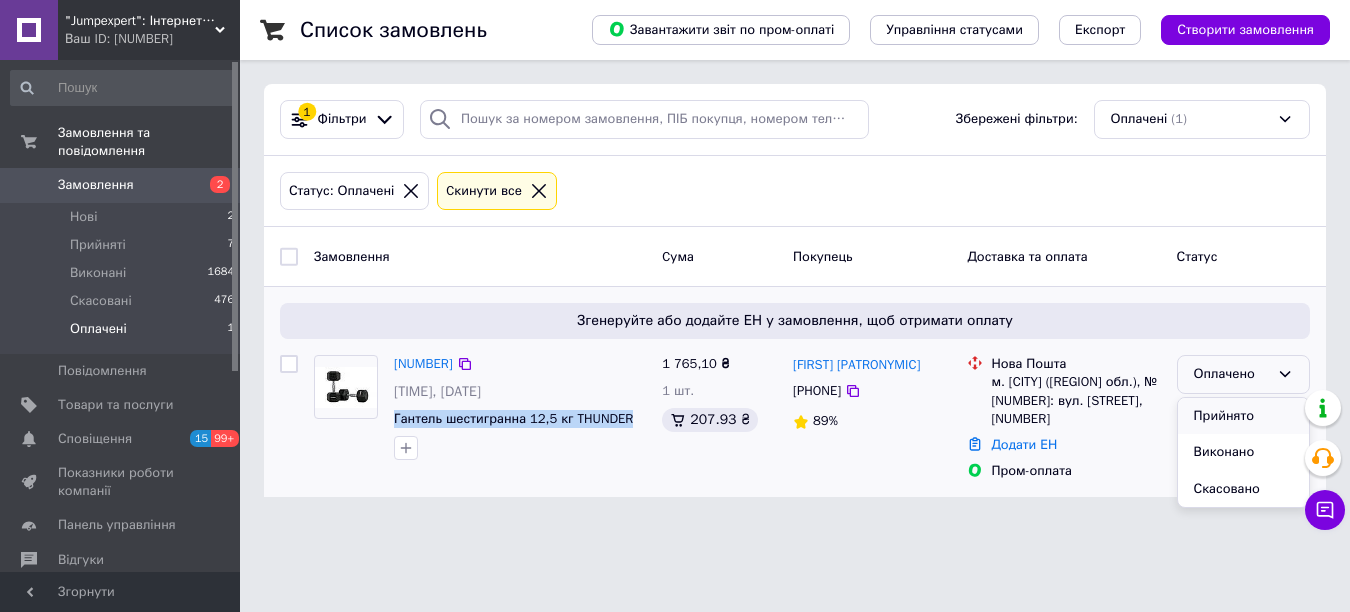 click on "Прийнято" at bounding box center [1243, 416] 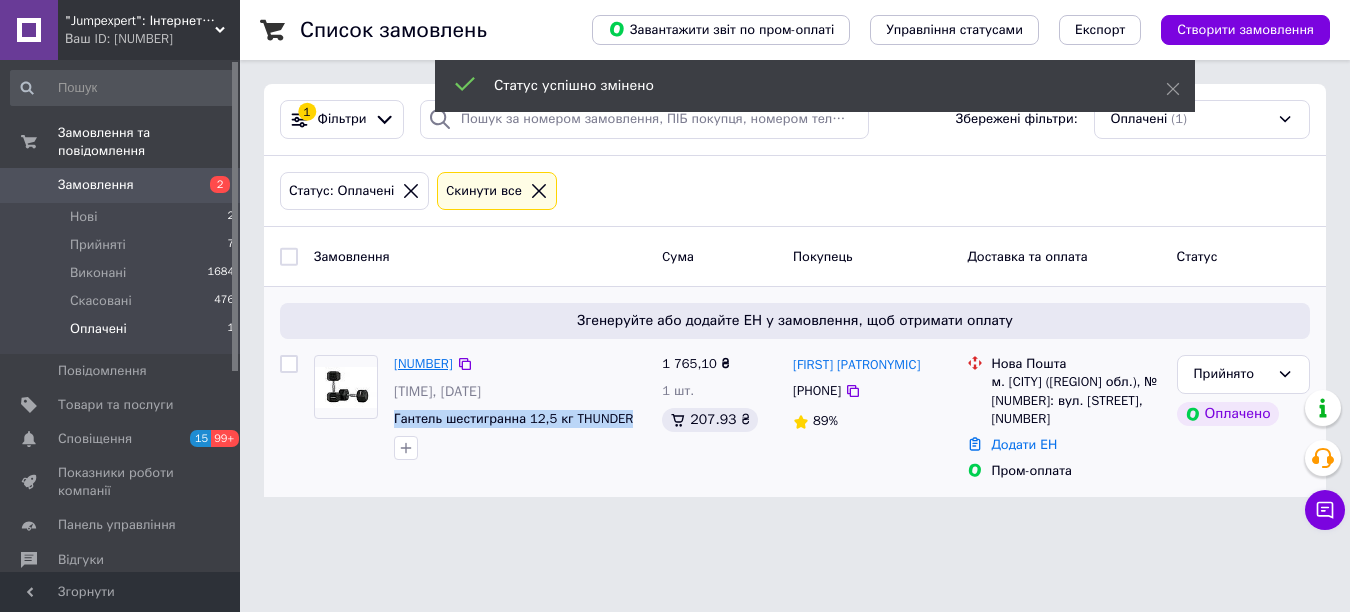 click on "[NUMBER]" at bounding box center (423, 363) 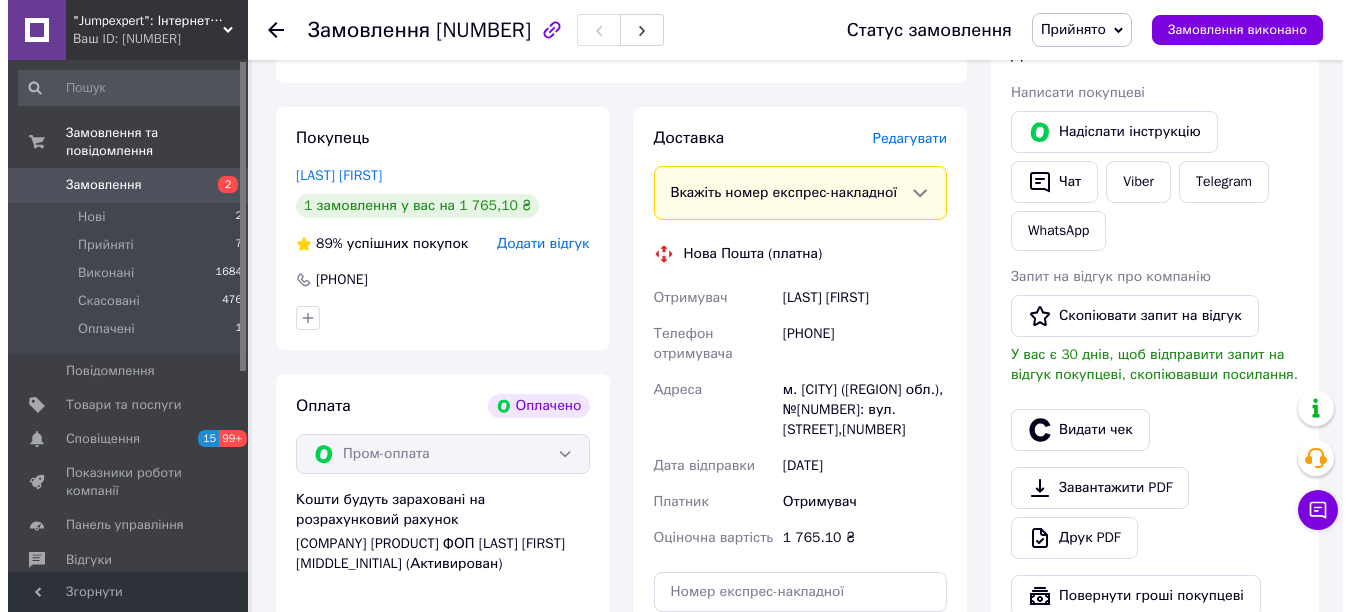 scroll, scrollTop: 300, scrollLeft: 0, axis: vertical 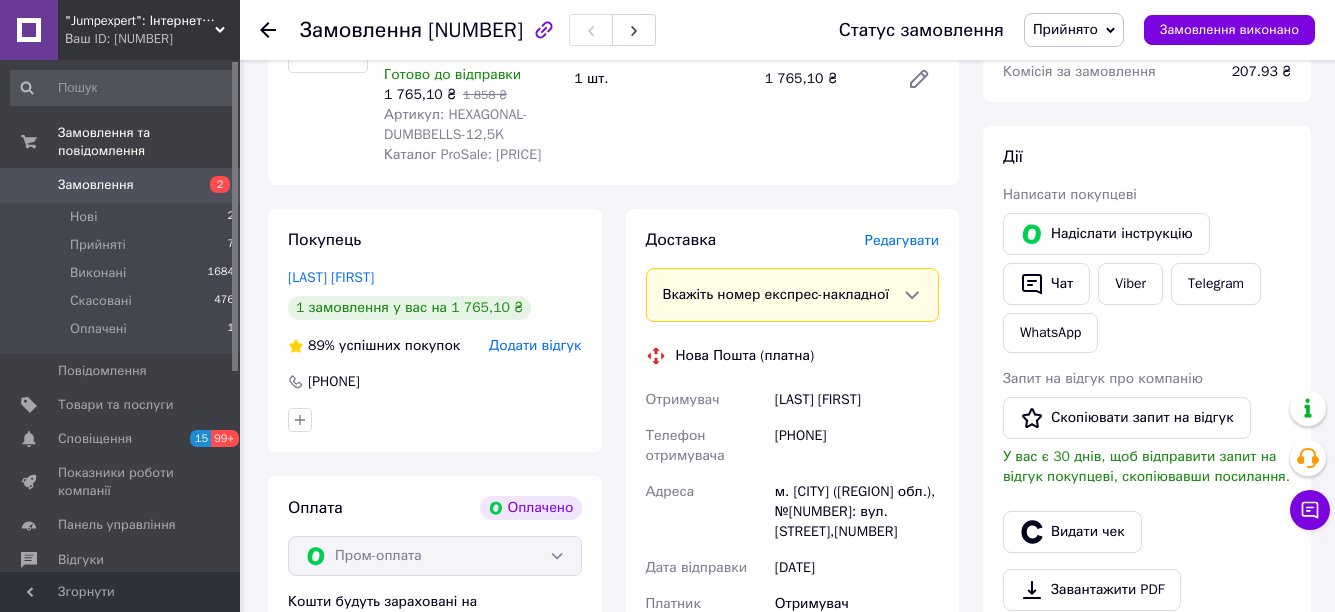 click on "Редагувати" at bounding box center [902, 240] 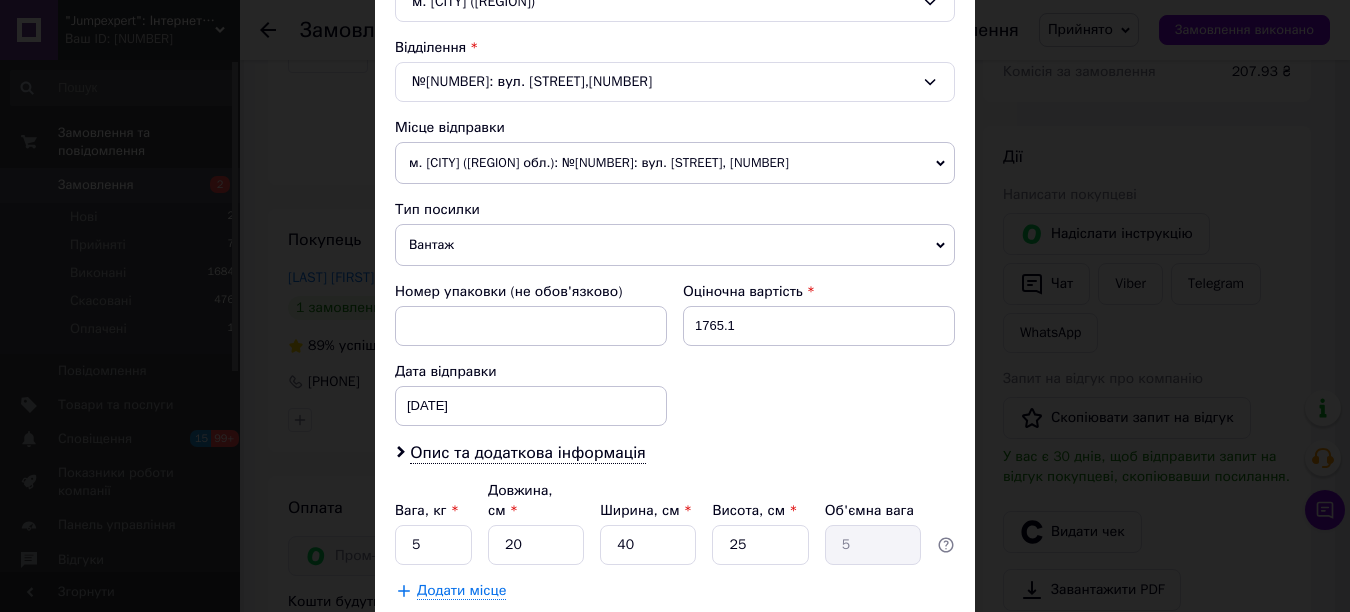 scroll, scrollTop: 600, scrollLeft: 0, axis: vertical 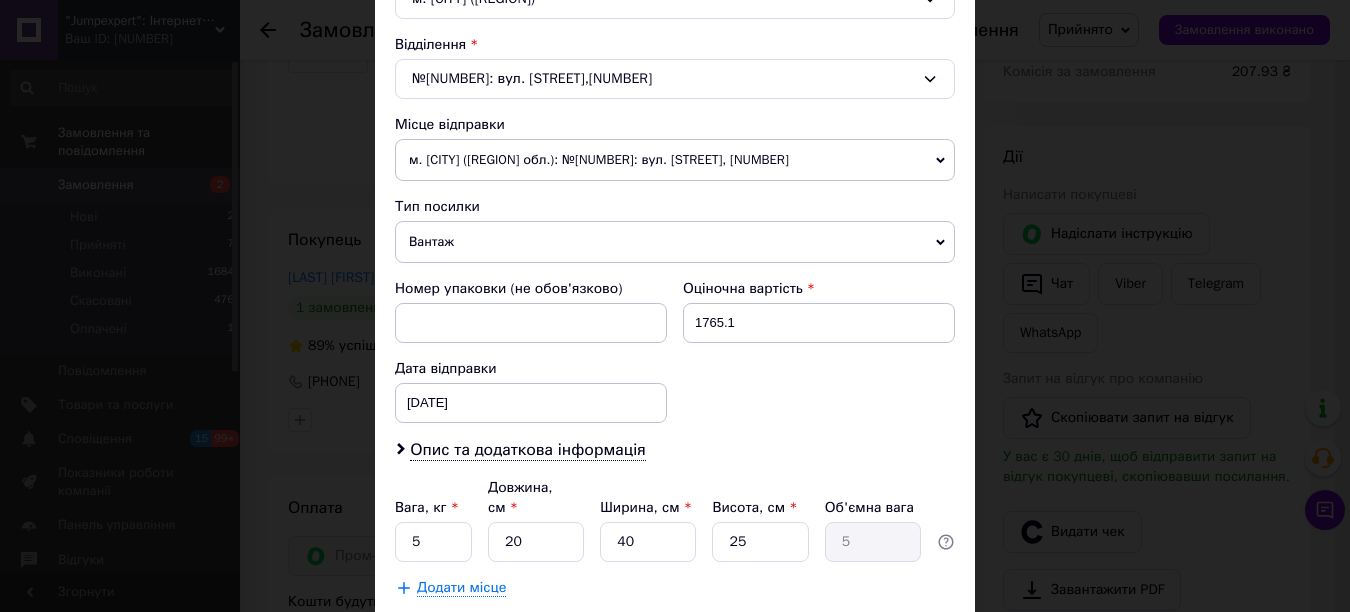 click on "м. [CITY] ([REGION] обл.): №[NUMBER]: вул. [STREET], [NUMBER]" at bounding box center [675, 160] 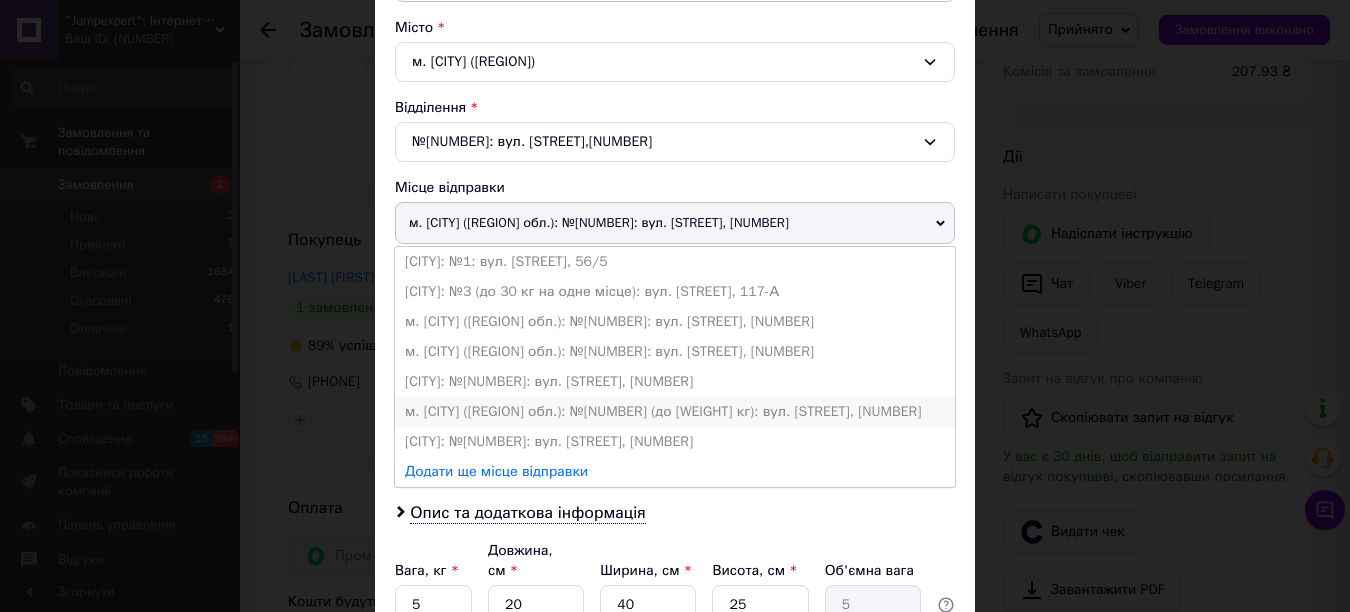 scroll, scrollTop: 536, scrollLeft: 0, axis: vertical 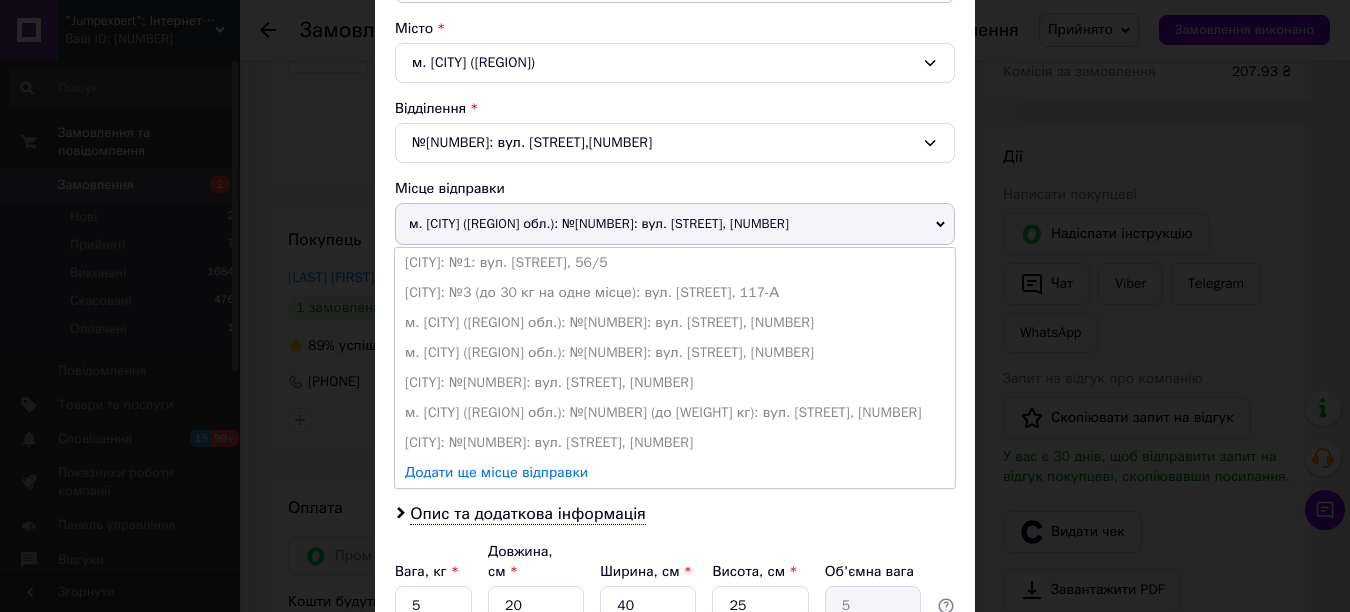 click on "[CITY]: №[NUMBER]: вул. [STREET], [NUMBER]" at bounding box center [675, 443] 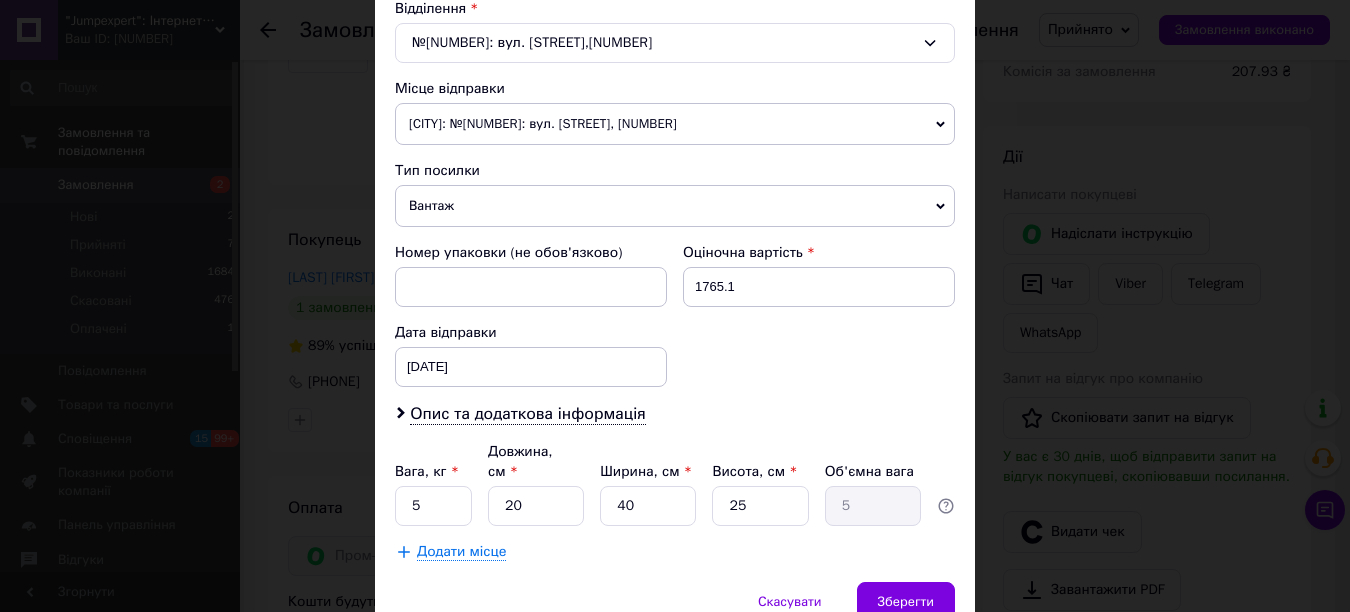 scroll, scrollTop: 716, scrollLeft: 0, axis: vertical 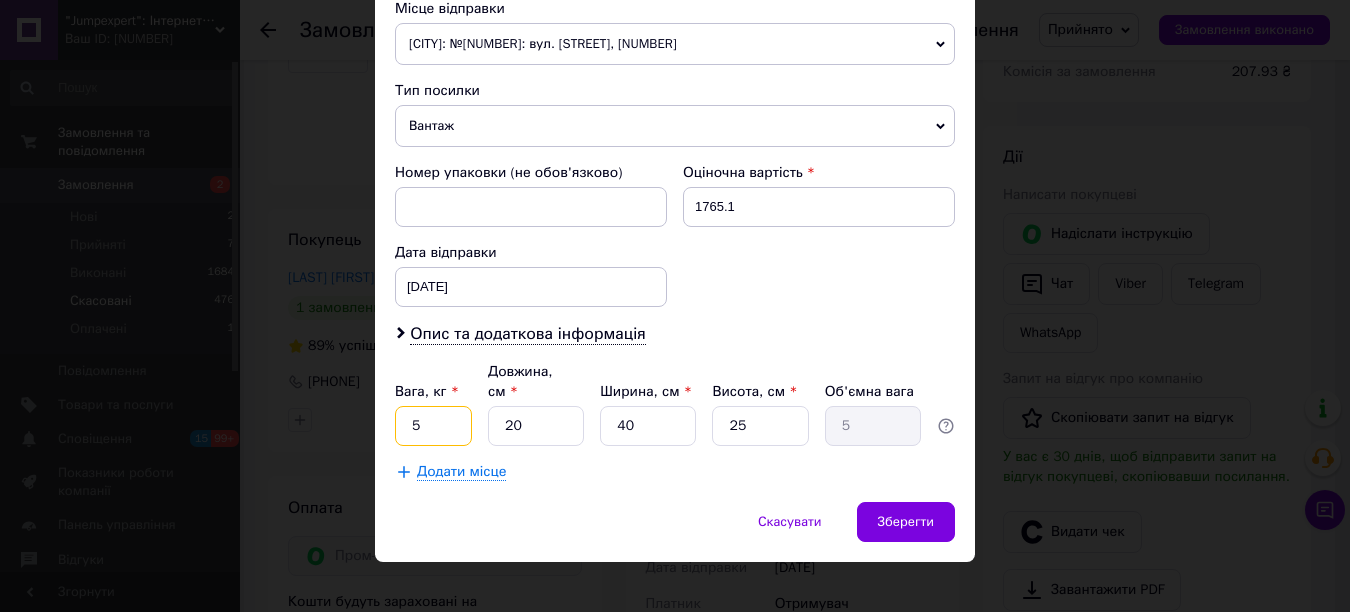 drag, startPoint x: 418, startPoint y: 410, endPoint x: 142, endPoint y: 278, distance: 305.94116 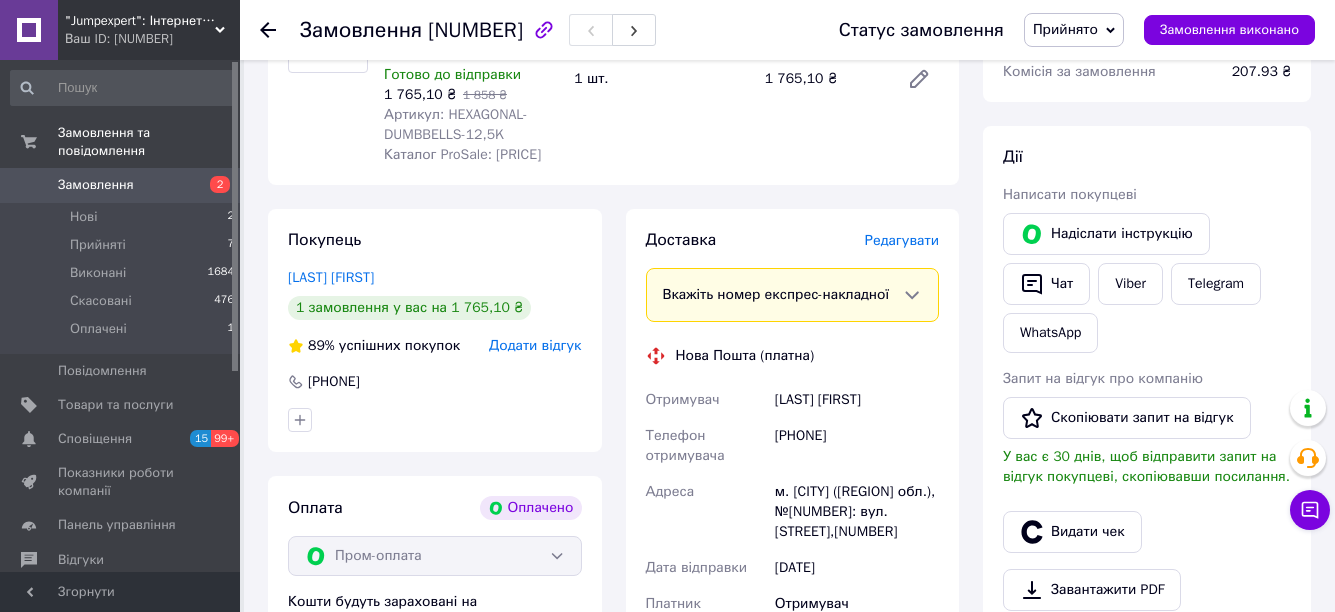 click on "Редагувати" at bounding box center (902, 240) 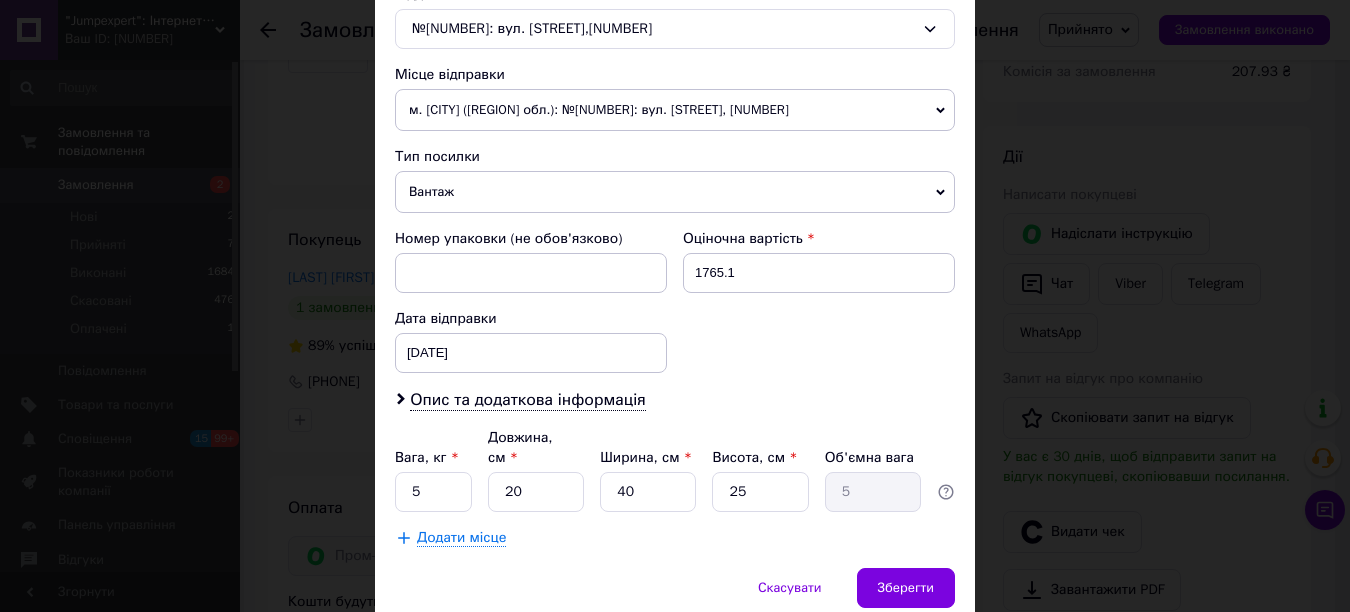 scroll, scrollTop: 536, scrollLeft: 0, axis: vertical 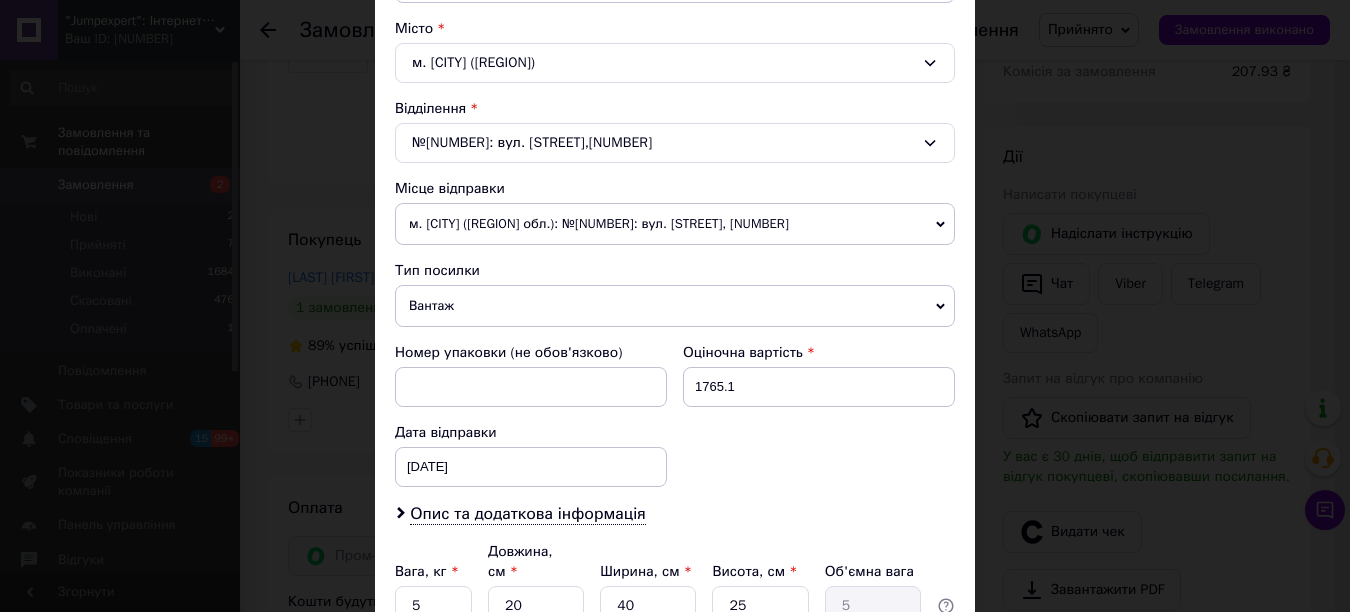 drag, startPoint x: 541, startPoint y: 237, endPoint x: 538, endPoint y: 254, distance: 17.262676 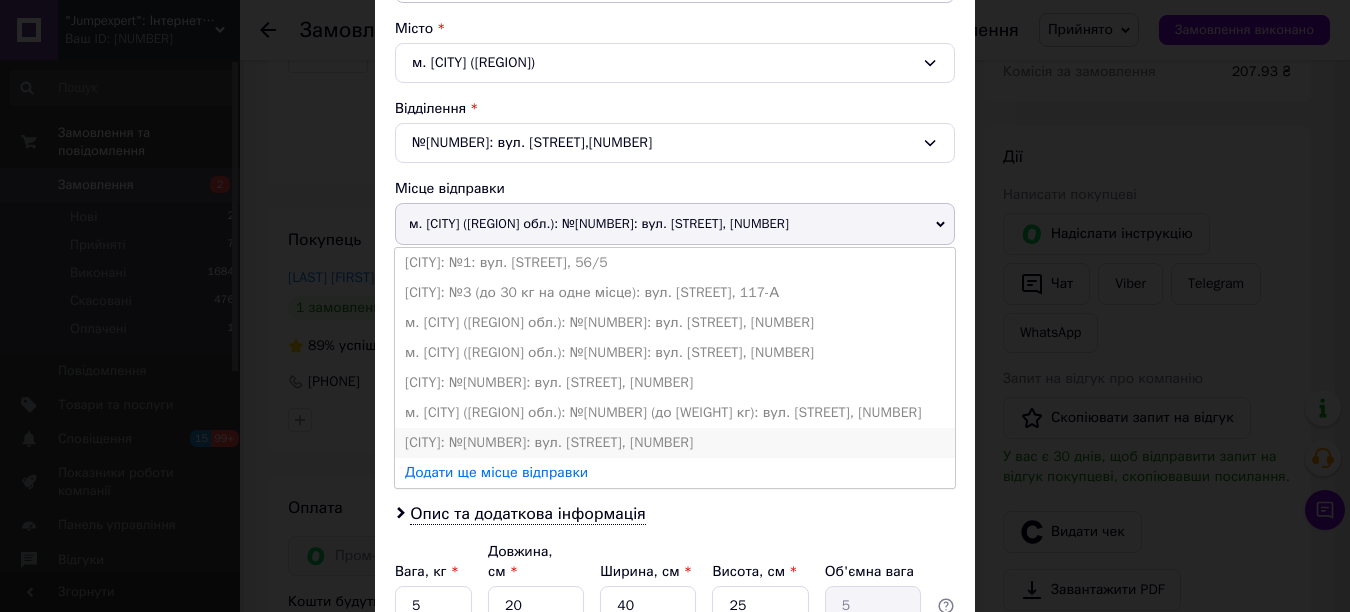 click on "[CITY]: №[NUMBER]: вул. [STREET], [NUMBER]" at bounding box center (675, 443) 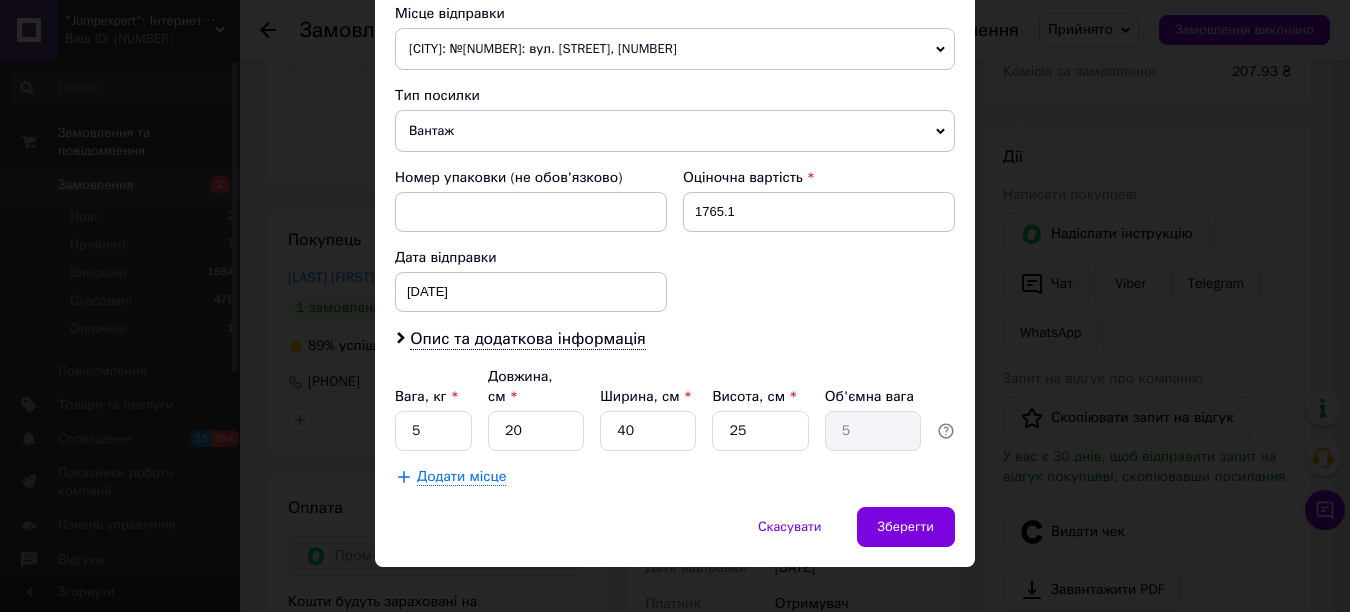 scroll, scrollTop: 716, scrollLeft: 0, axis: vertical 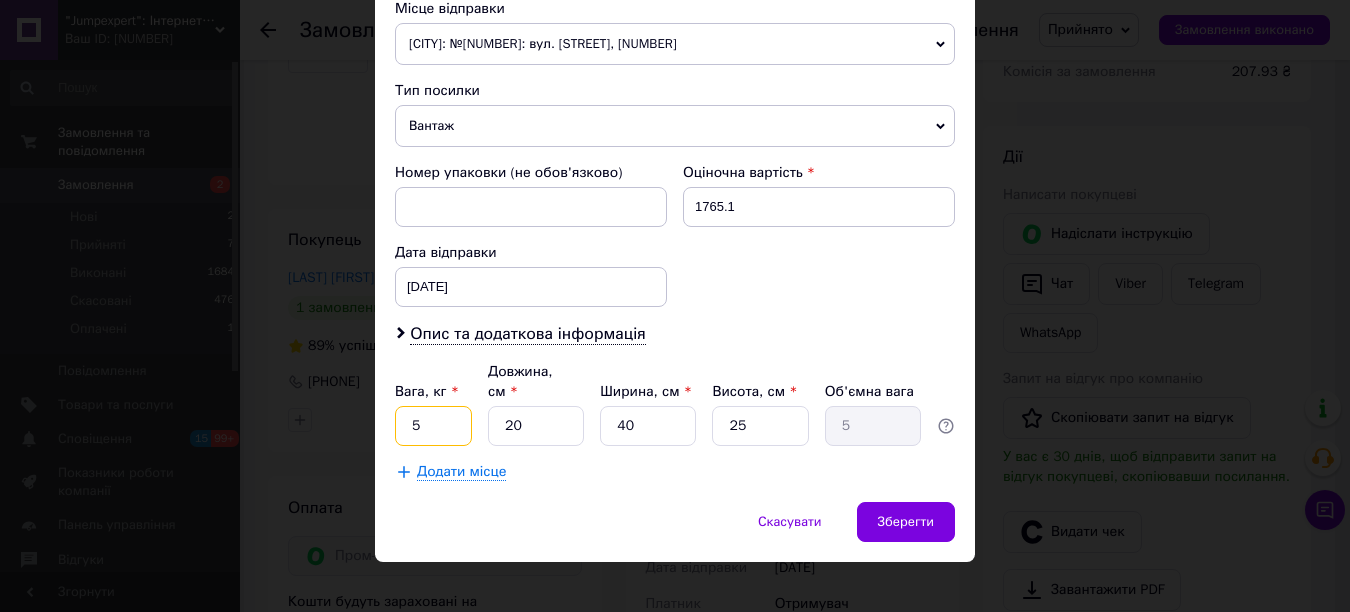 click on "5" at bounding box center (433, 426) 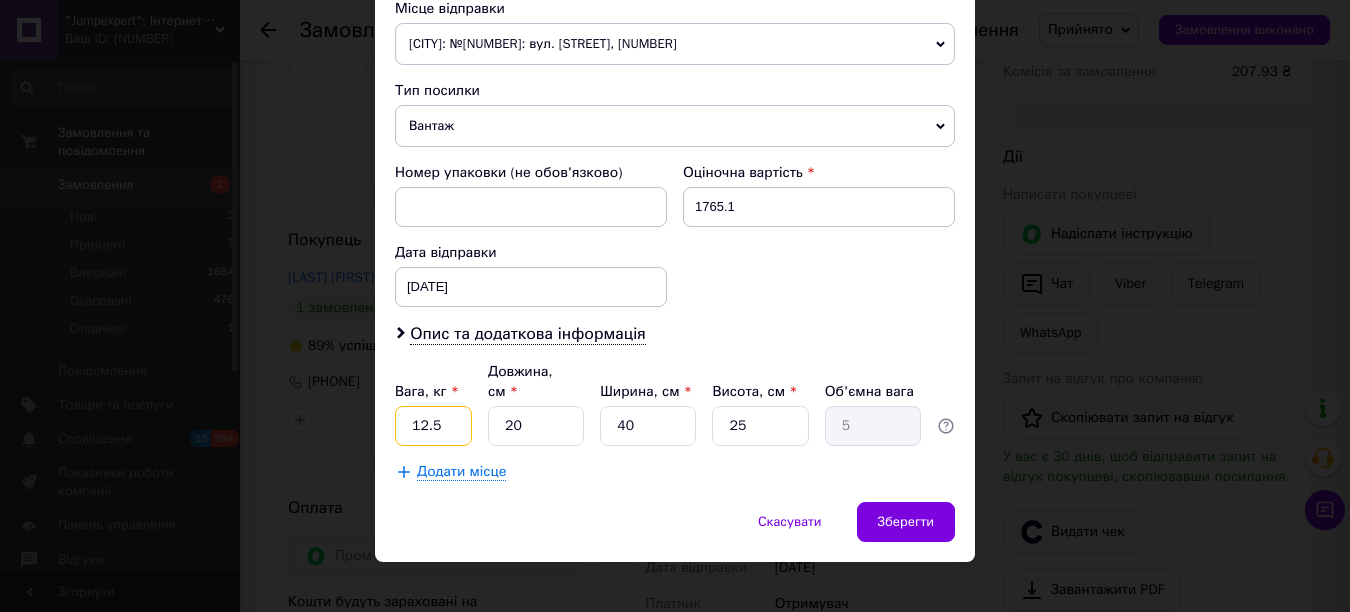 type on "12.5" 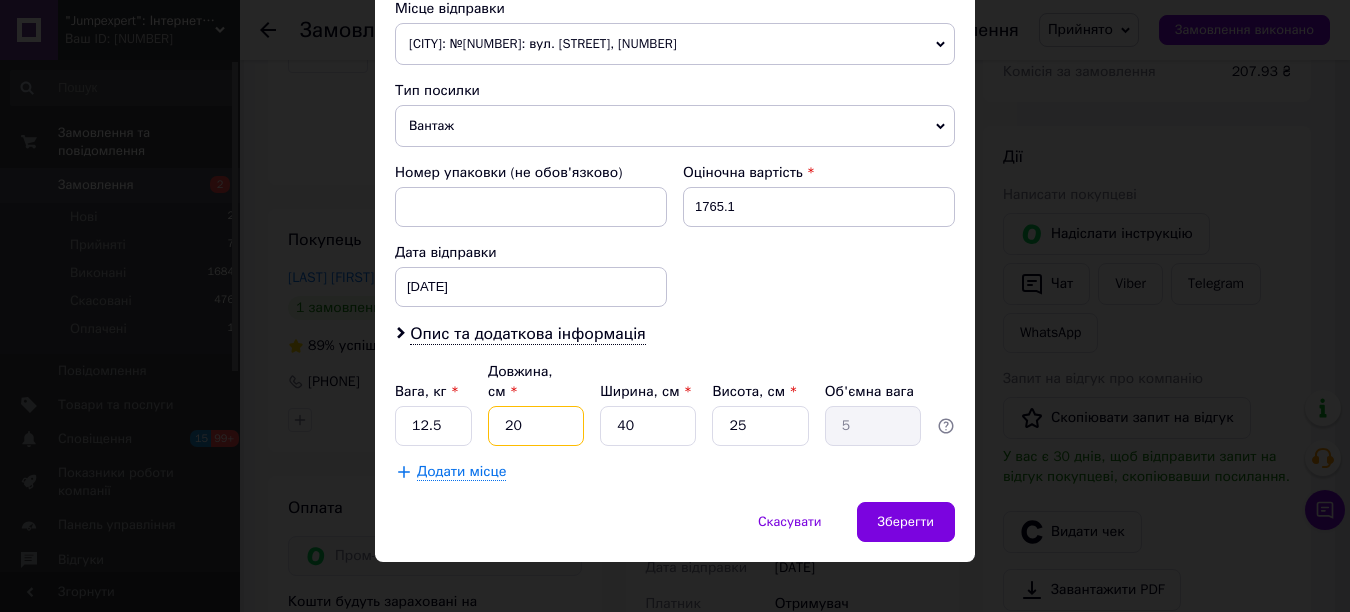 click on "20" at bounding box center (536, 426) 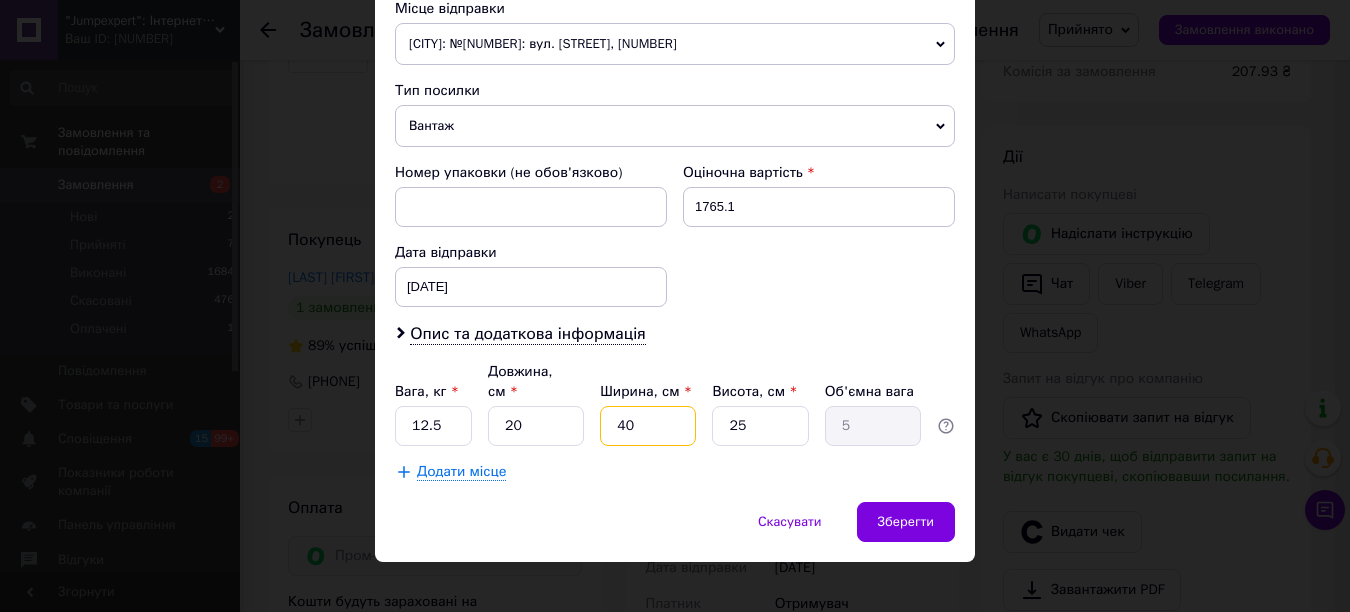 drag, startPoint x: 648, startPoint y: 412, endPoint x: 611, endPoint y: 409, distance: 37.12142 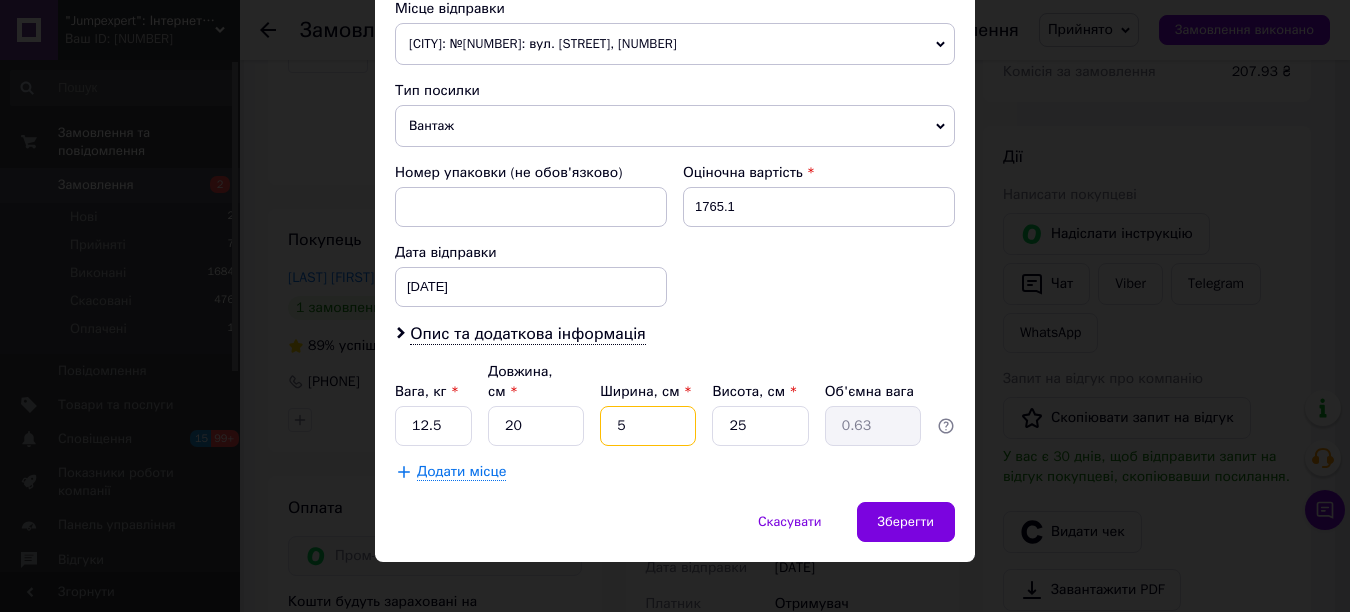 type on "5" 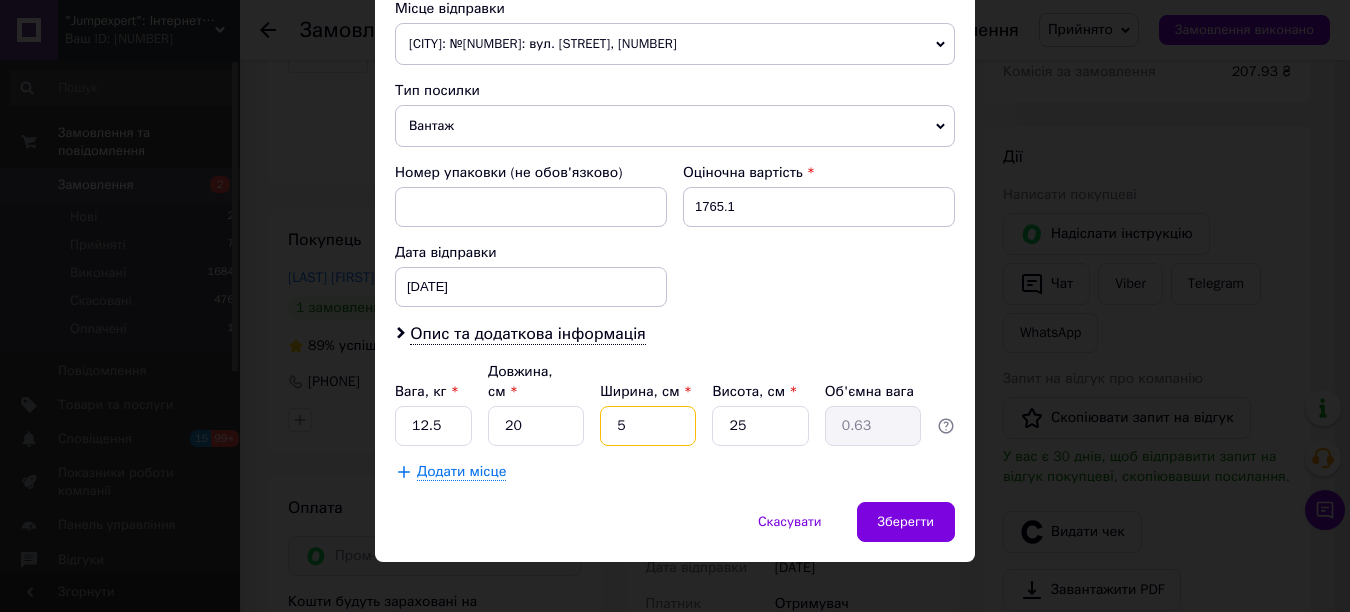 type on "5" 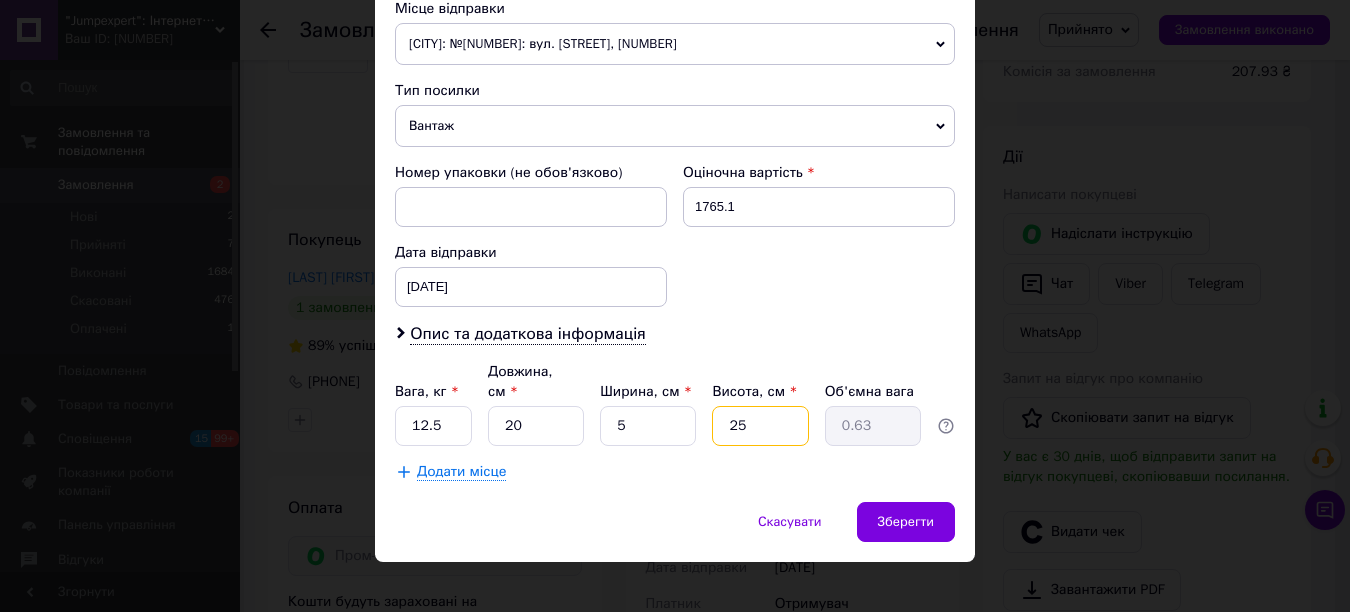 drag, startPoint x: 748, startPoint y: 402, endPoint x: 713, endPoint y: 399, distance: 35.128338 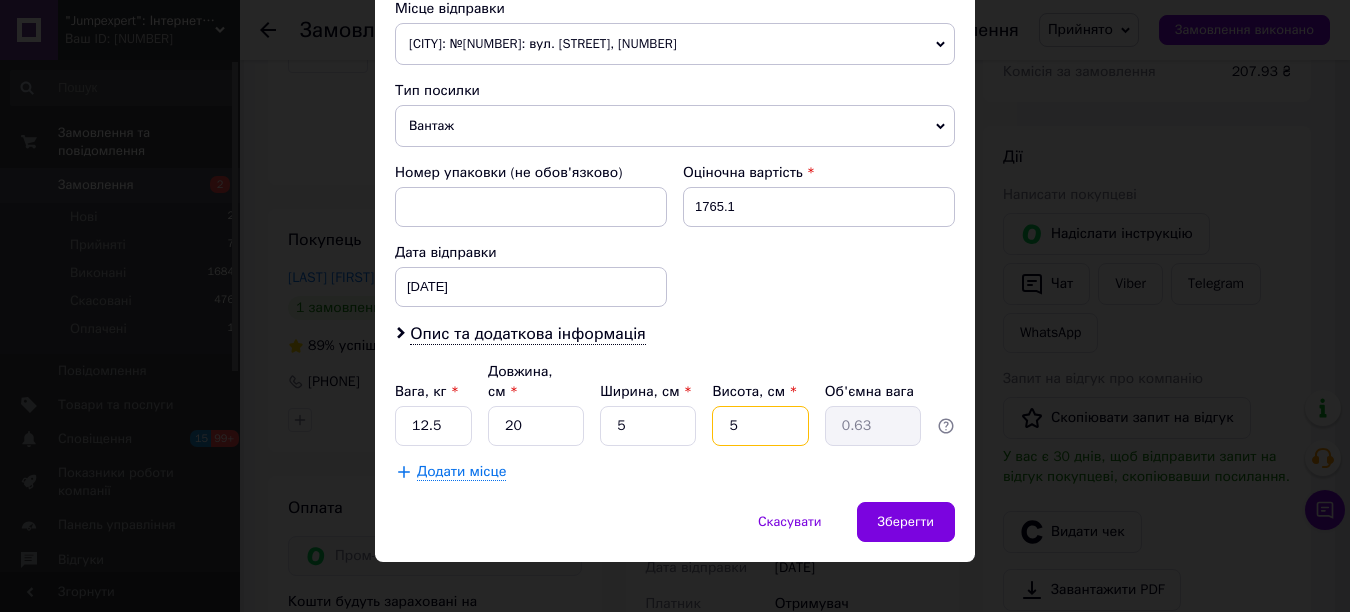 type on "0.13" 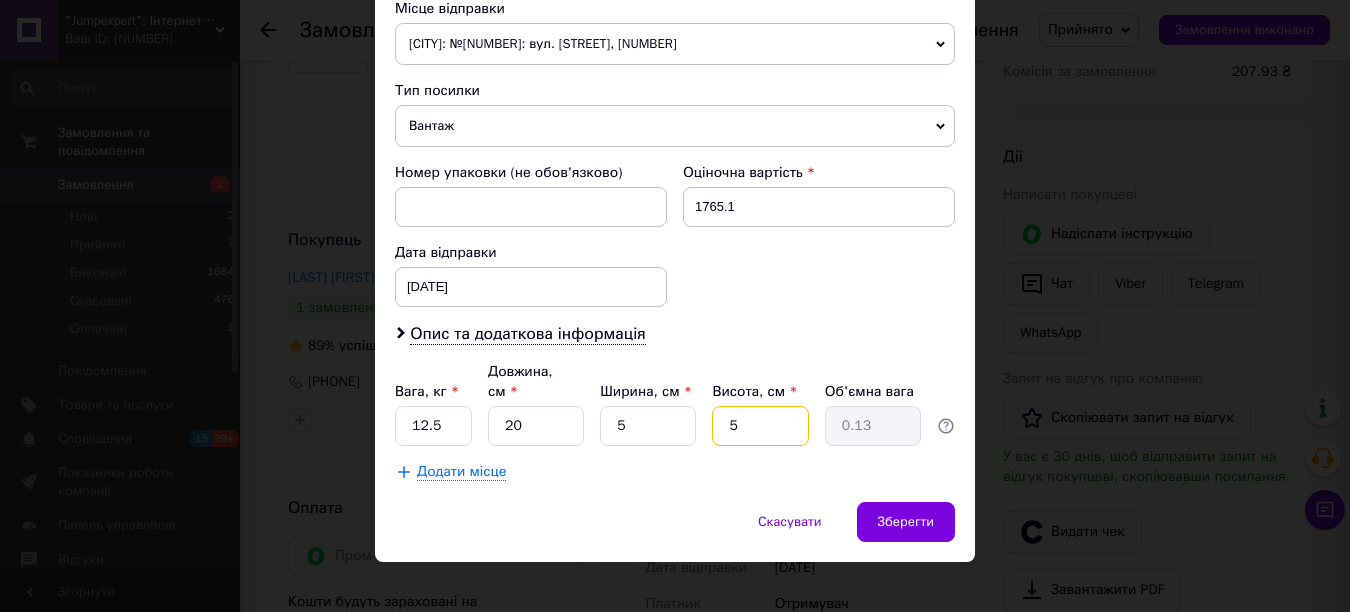 type on "5" 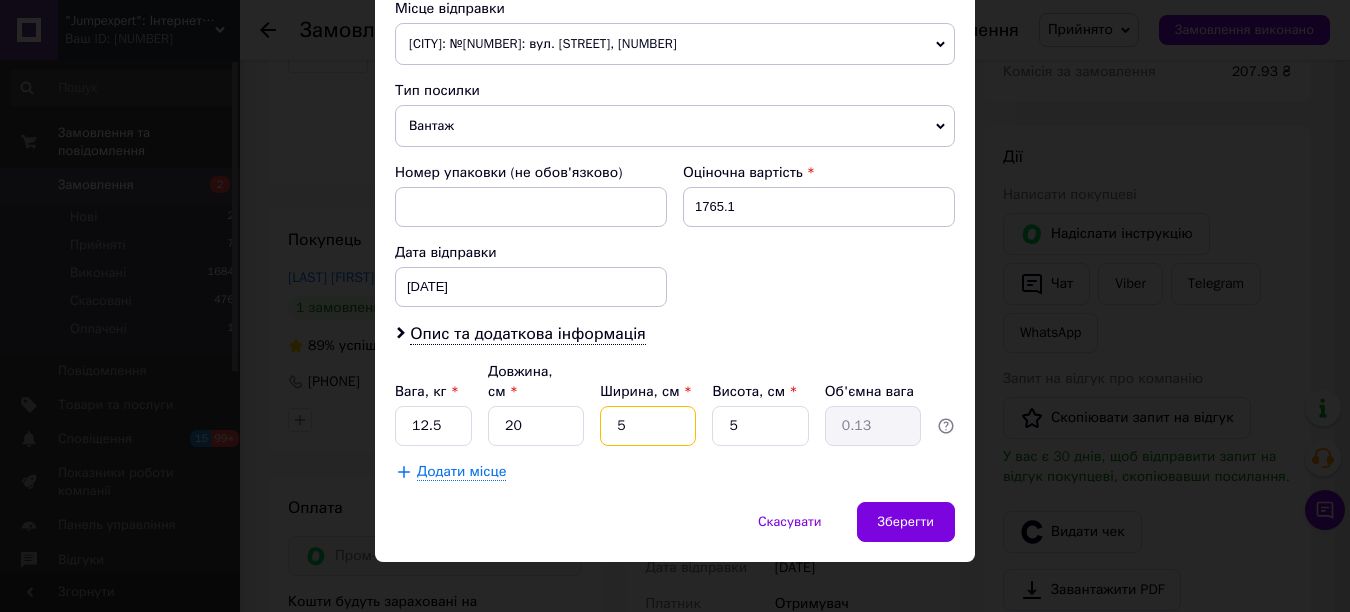 drag, startPoint x: 625, startPoint y: 408, endPoint x: 597, endPoint y: 400, distance: 29.12044 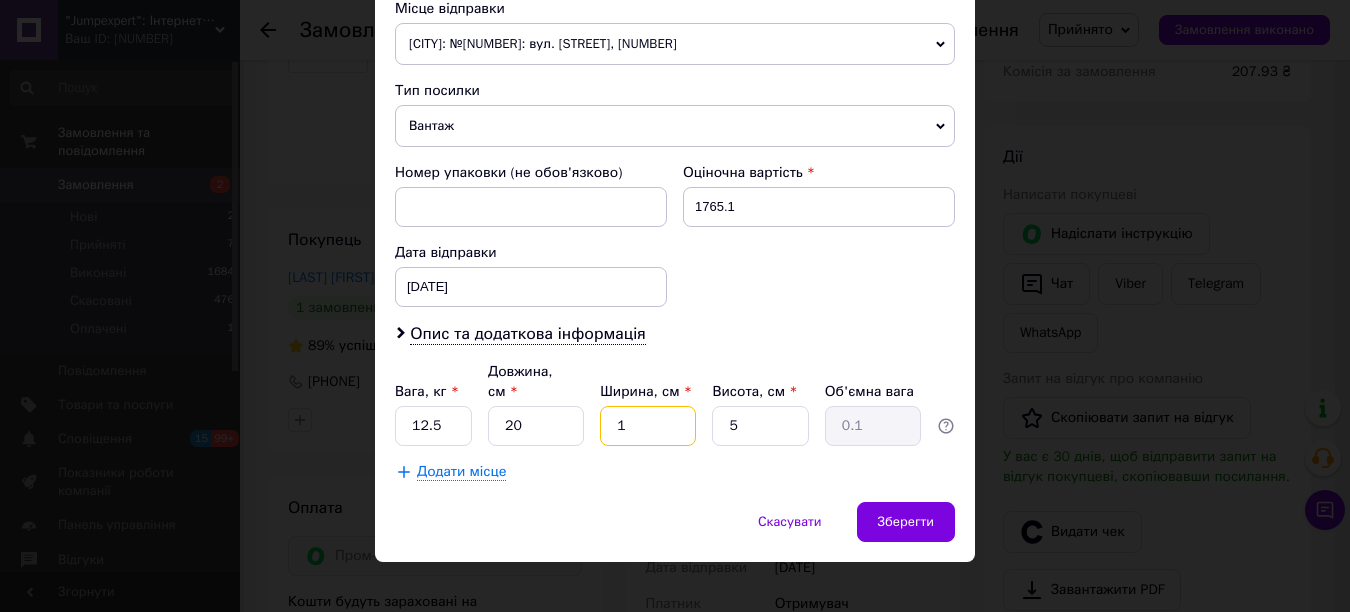 type on "10" 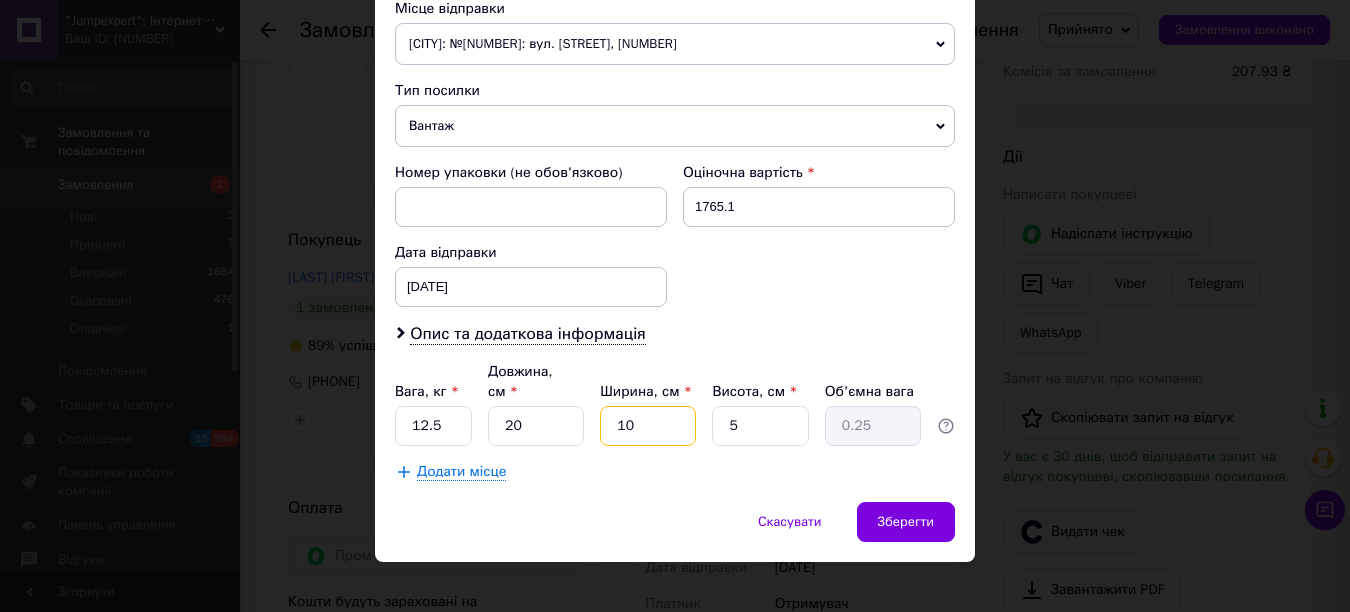type on "10" 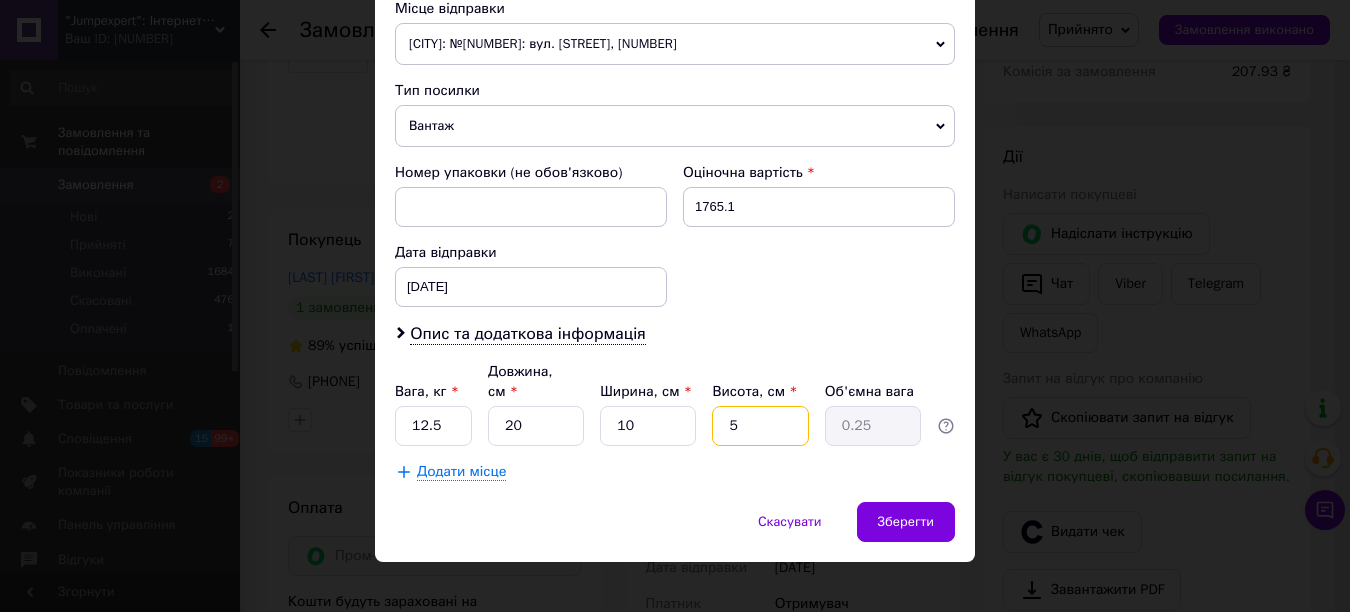 drag, startPoint x: 763, startPoint y: 402, endPoint x: 722, endPoint y: 406, distance: 41.19466 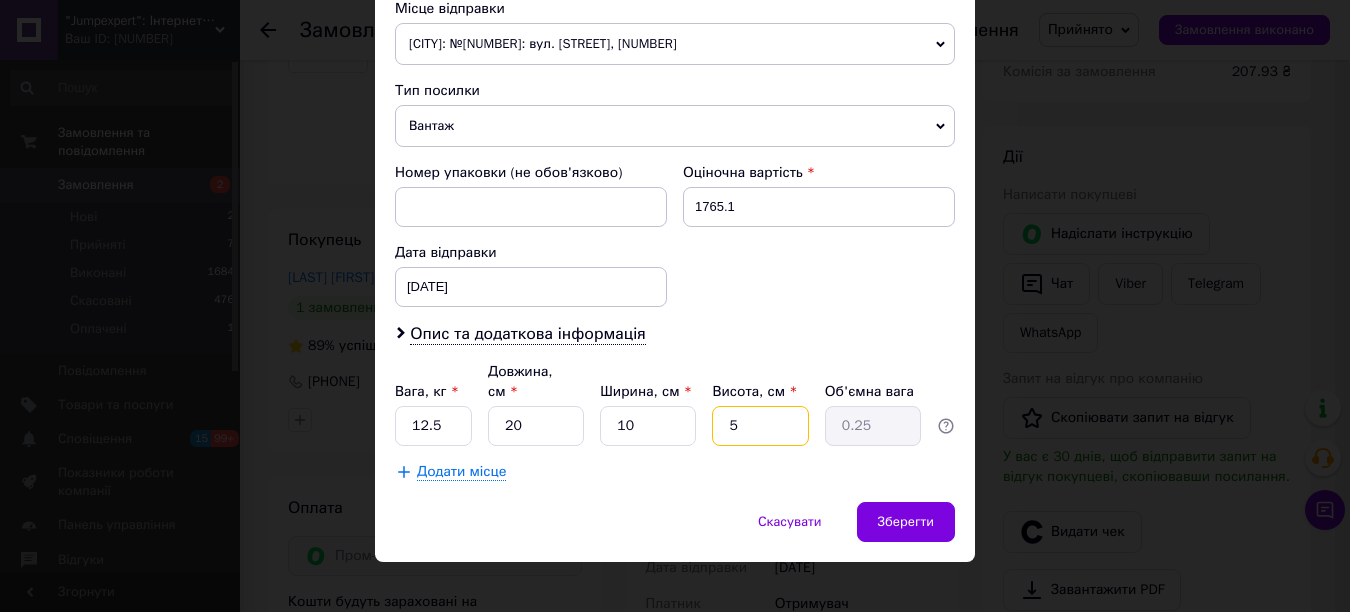 type on "1" 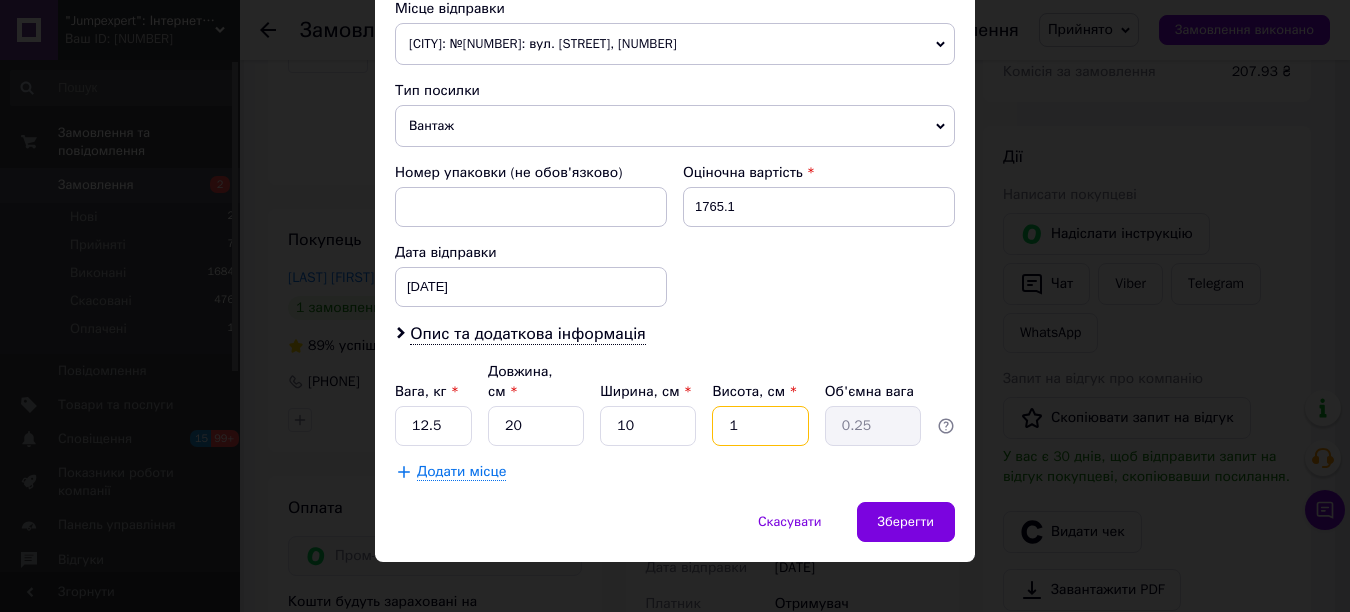 type on "0.1" 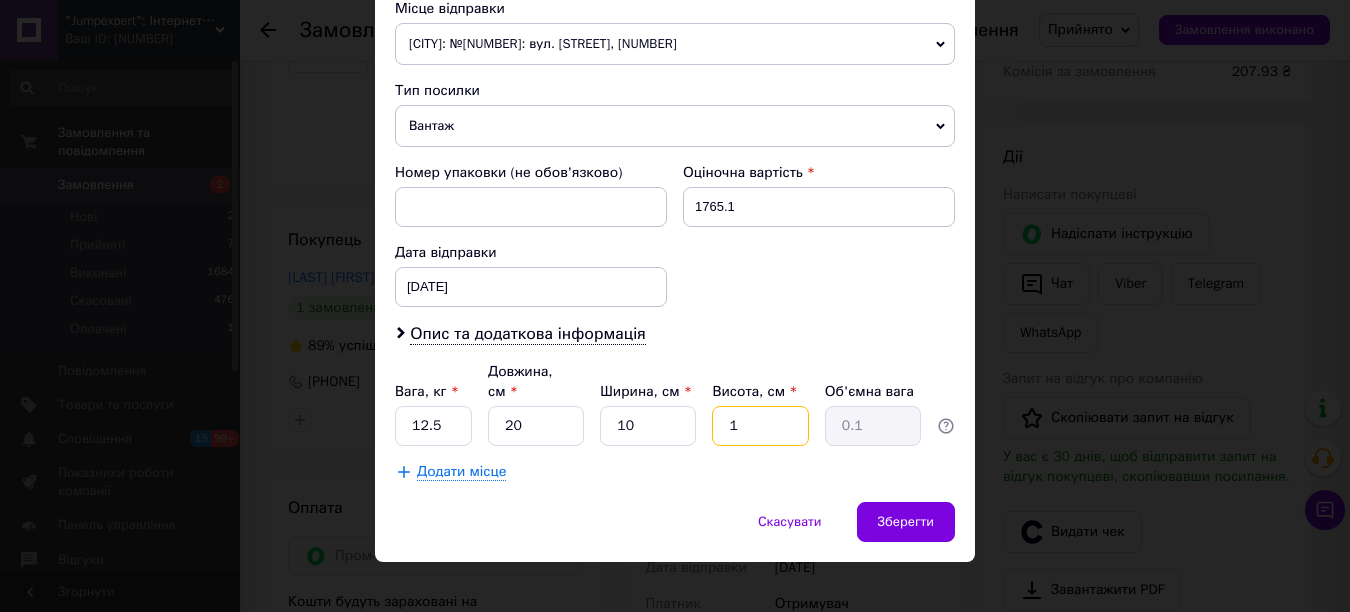 type on "10" 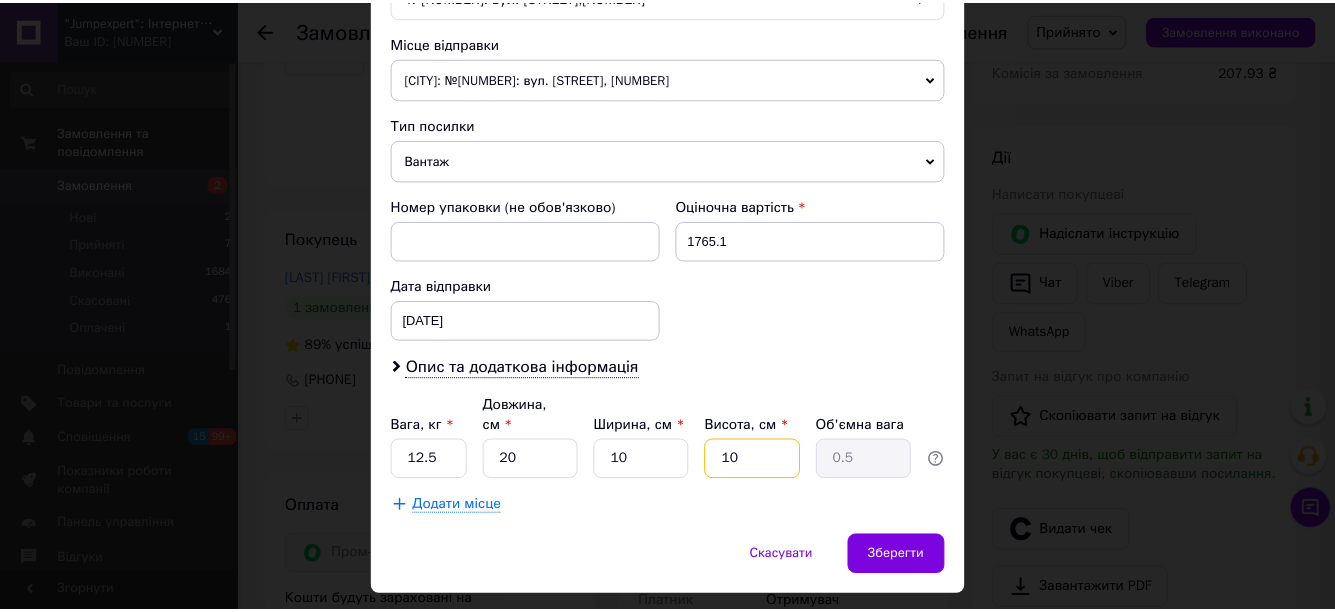 scroll, scrollTop: 716, scrollLeft: 0, axis: vertical 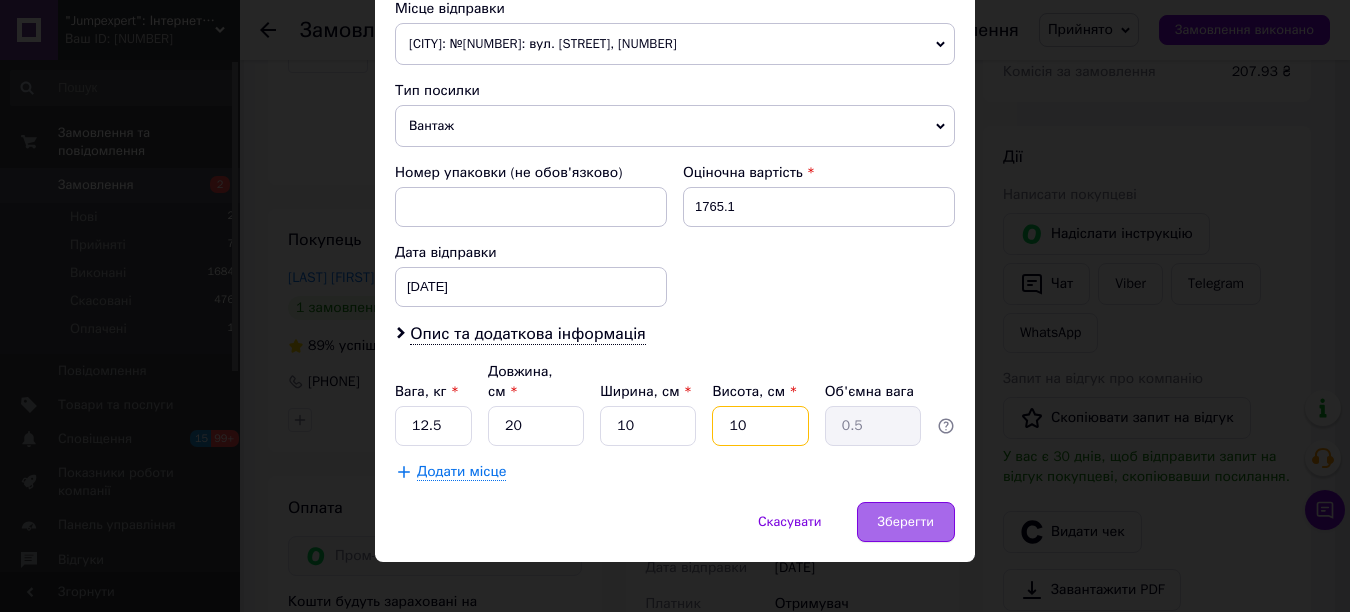 type on "10" 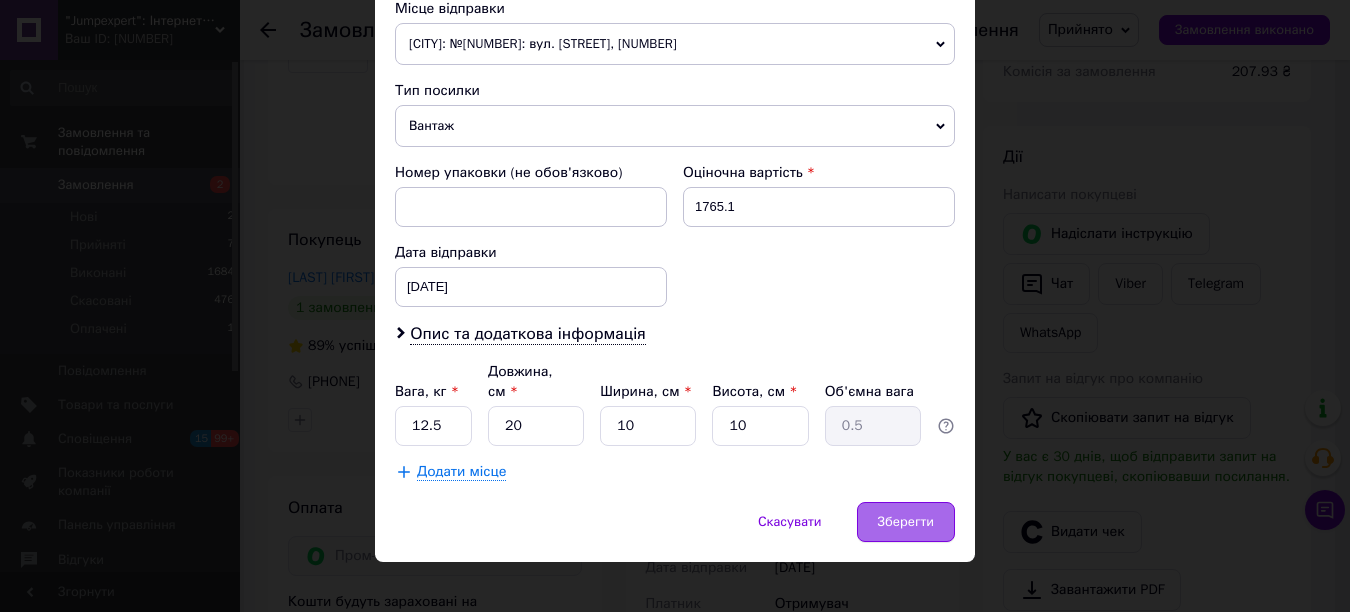 click on "Зберегти" at bounding box center [906, 522] 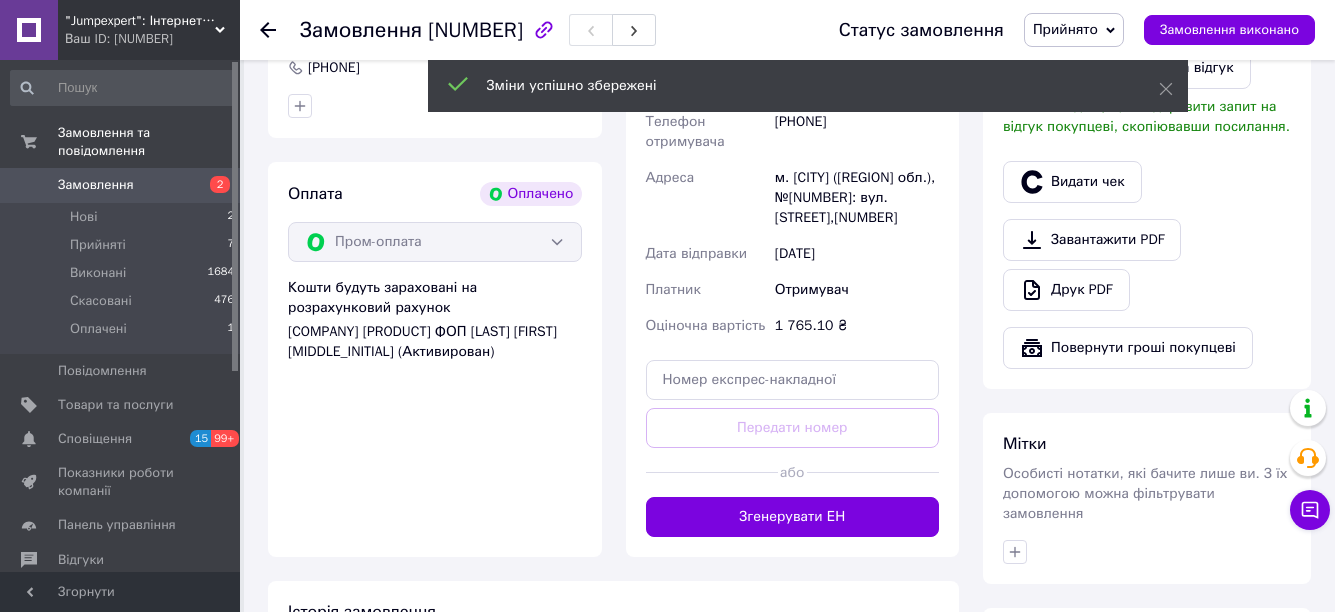scroll, scrollTop: 900, scrollLeft: 0, axis: vertical 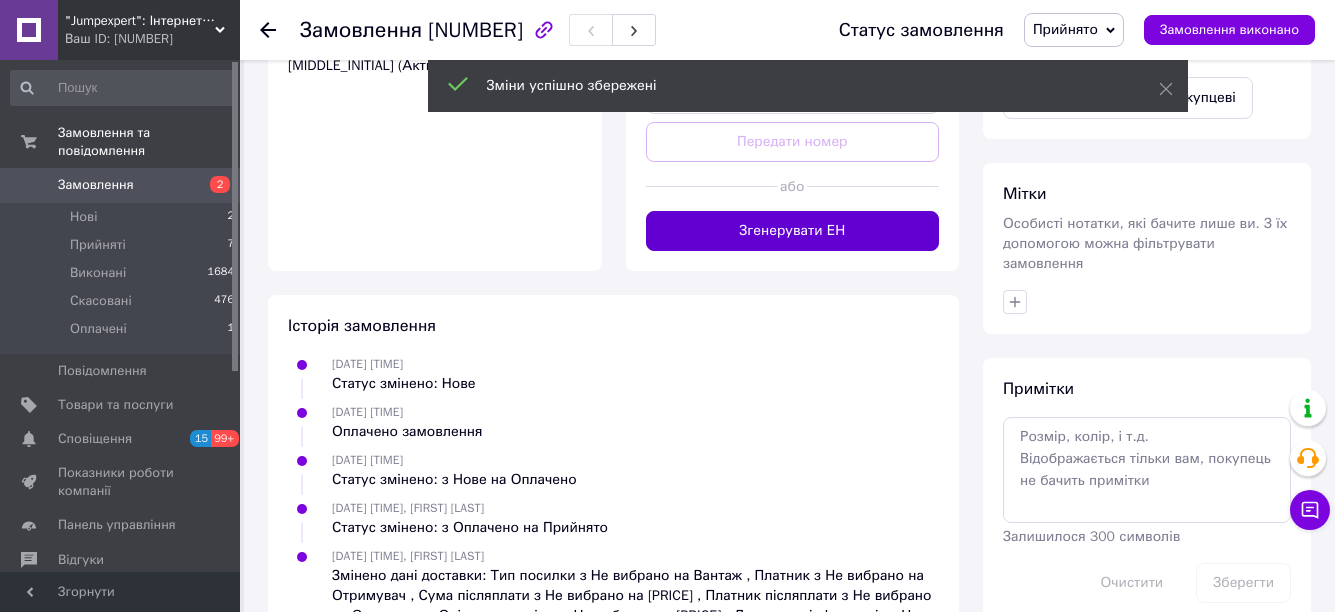 click on "Згенерувати ЕН" at bounding box center [793, 231] 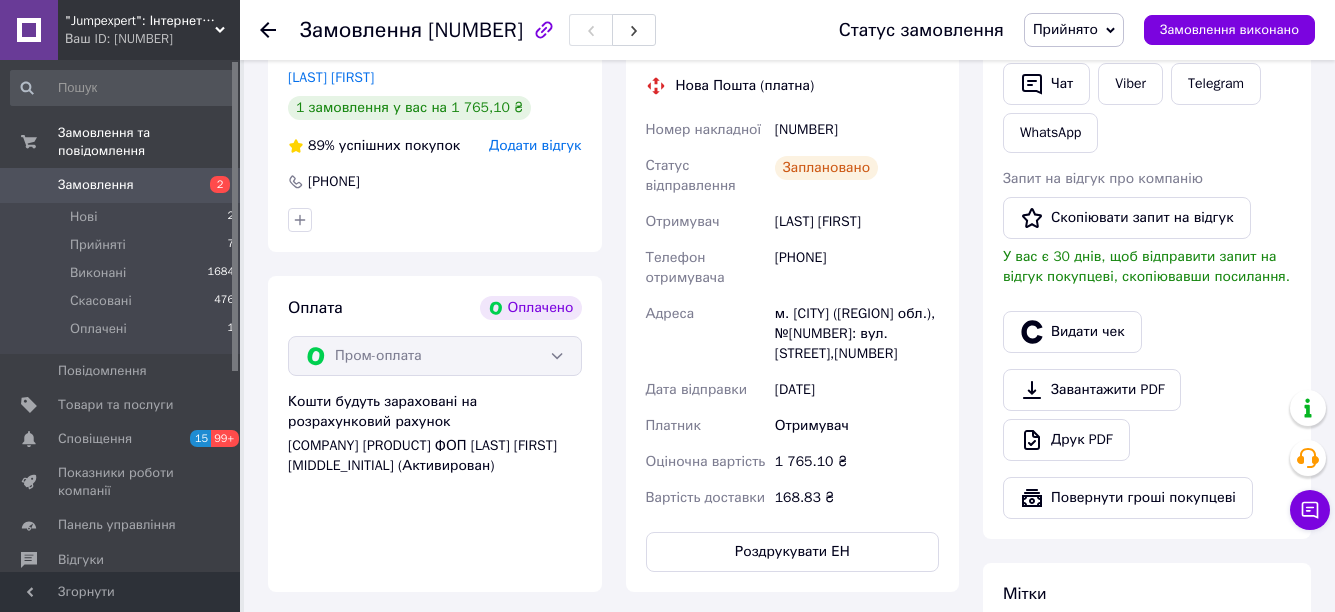 scroll, scrollTop: 600, scrollLeft: 0, axis: vertical 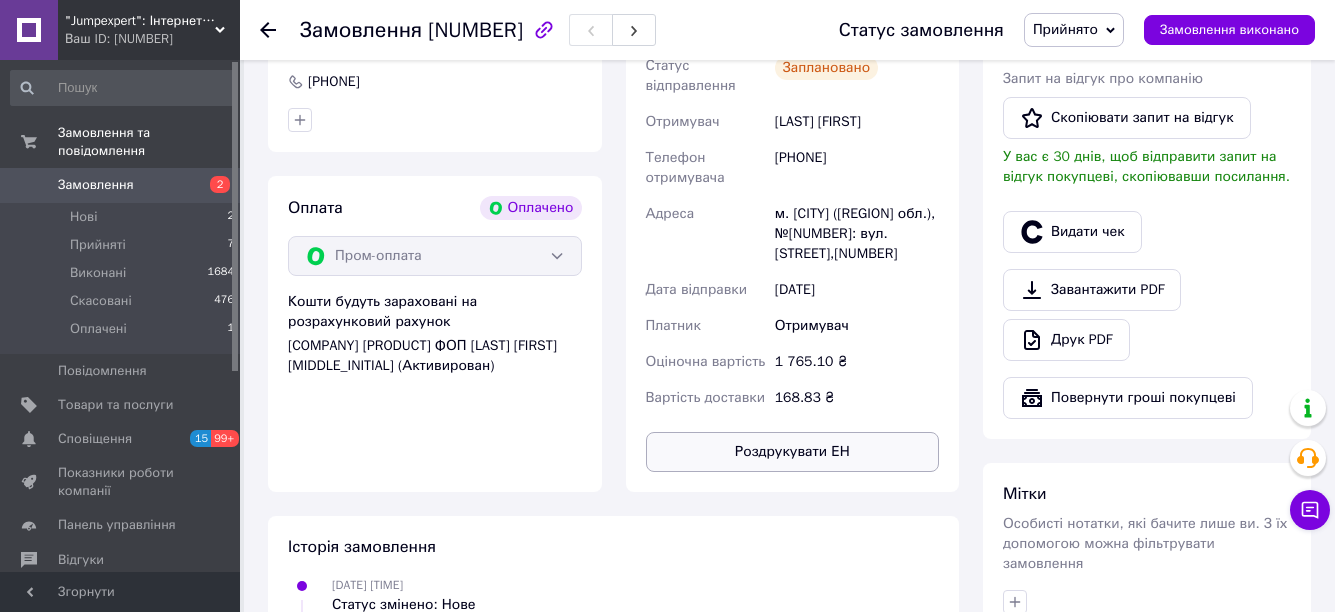 click on "Роздрукувати ЕН" at bounding box center [793, 452] 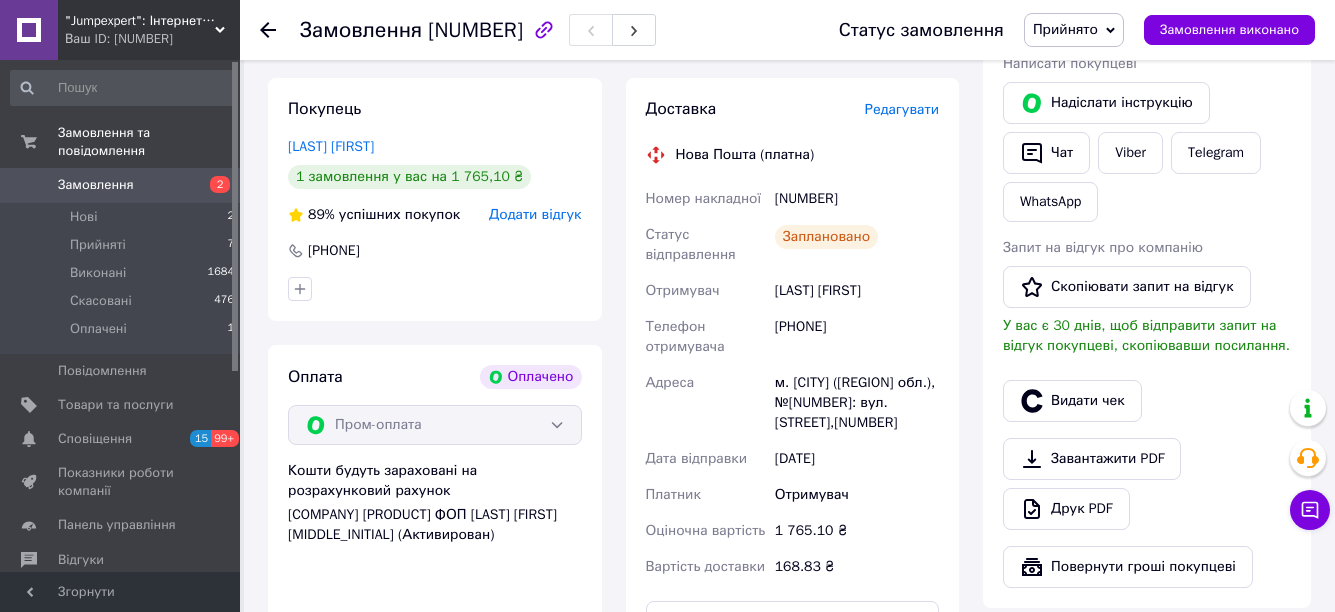scroll, scrollTop: 400, scrollLeft: 0, axis: vertical 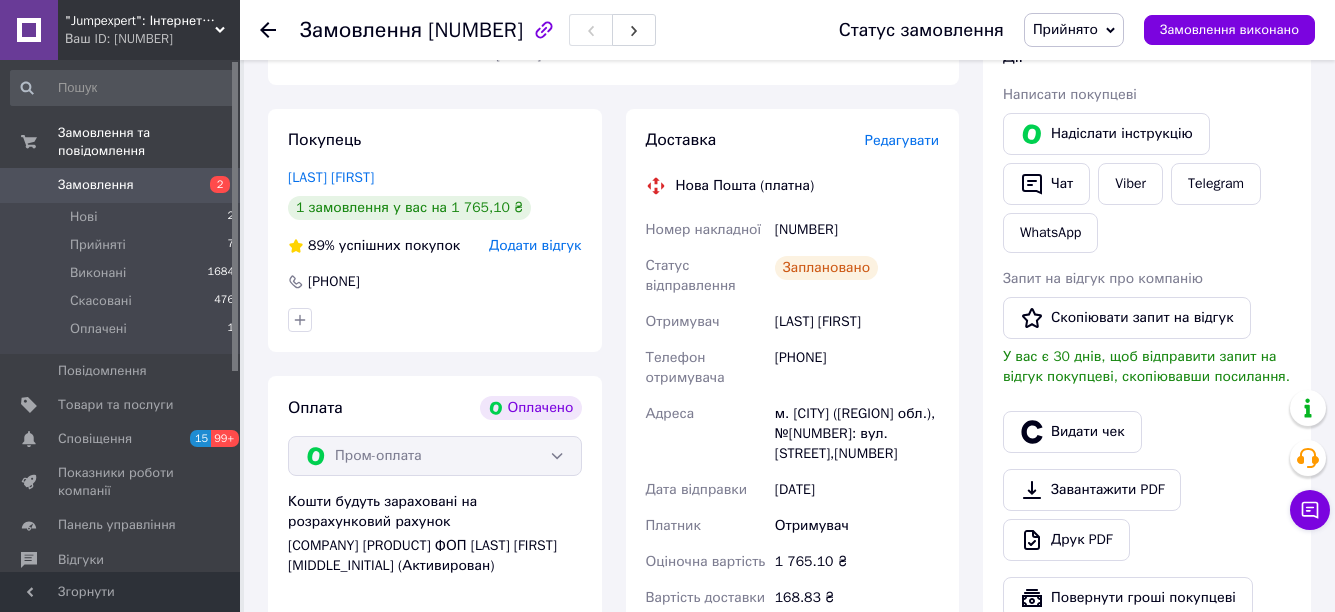 click on "[NUMBER]" at bounding box center (857, 230) 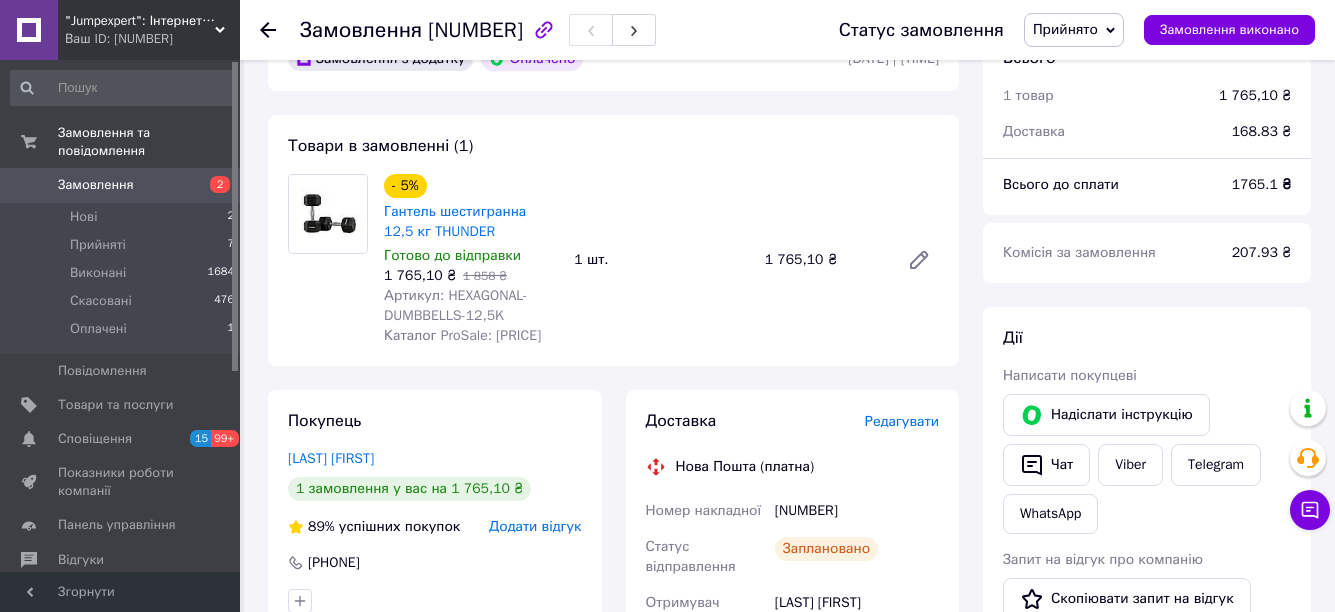 scroll, scrollTop: 0, scrollLeft: 0, axis: both 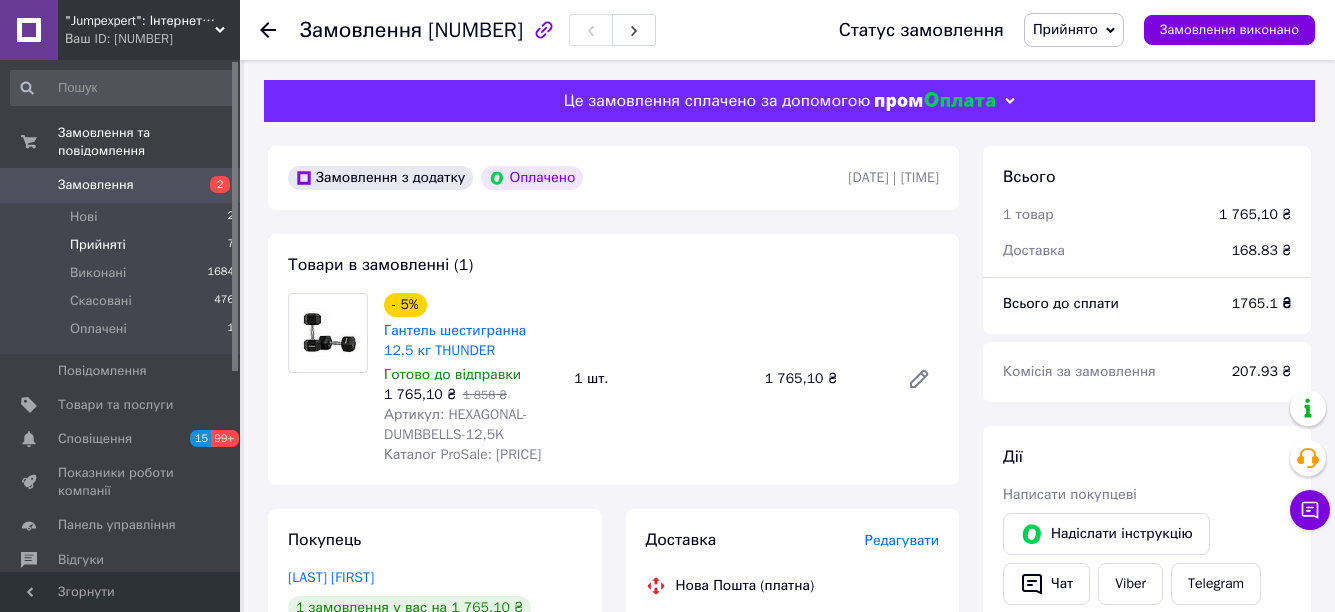 click on "Прийняті 7" at bounding box center [123, 245] 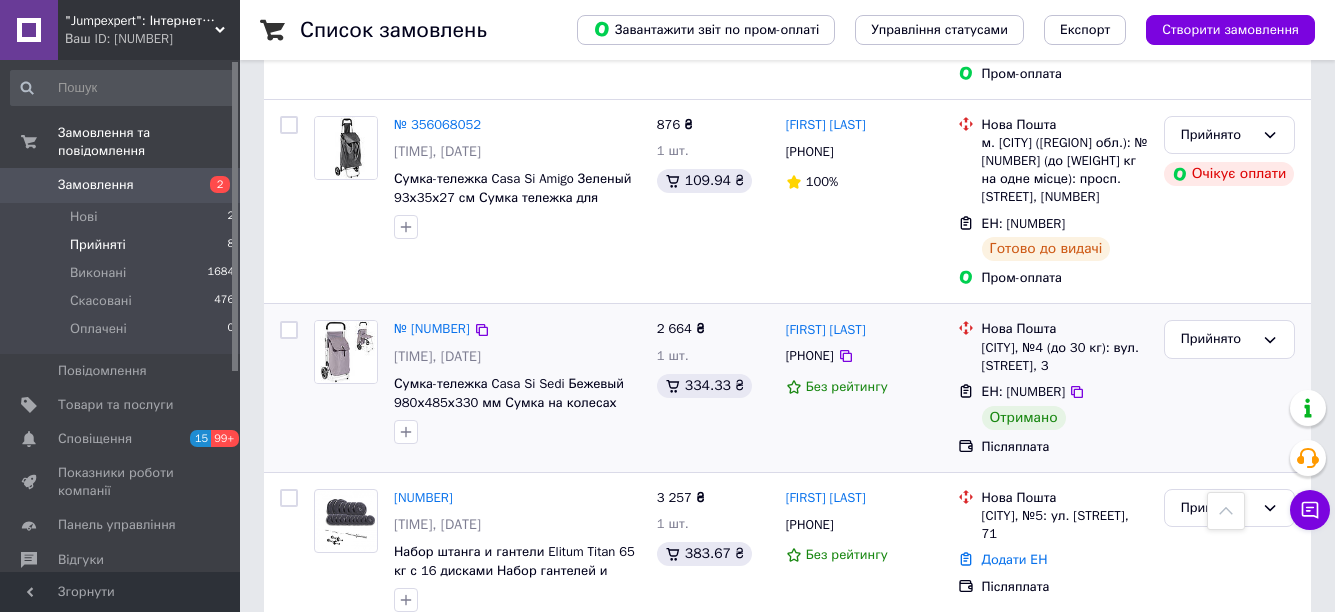 scroll, scrollTop: 800, scrollLeft: 0, axis: vertical 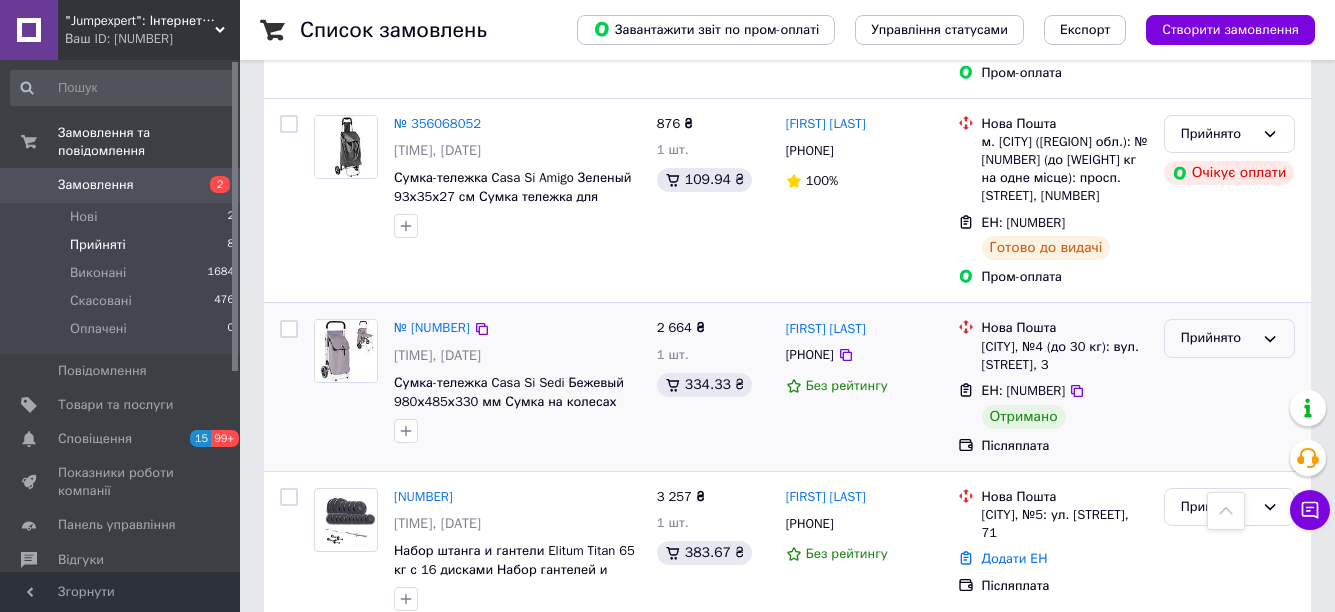 click on "Прийнято" at bounding box center (1217, 338) 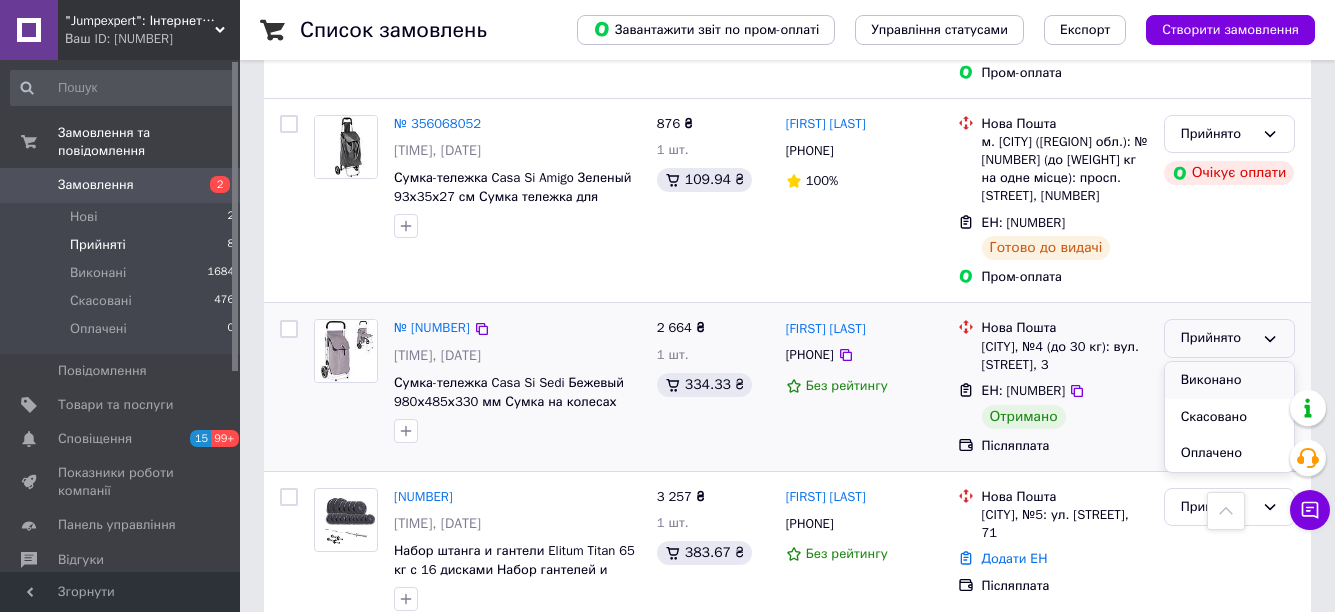 click on "Виконано" at bounding box center (1229, 380) 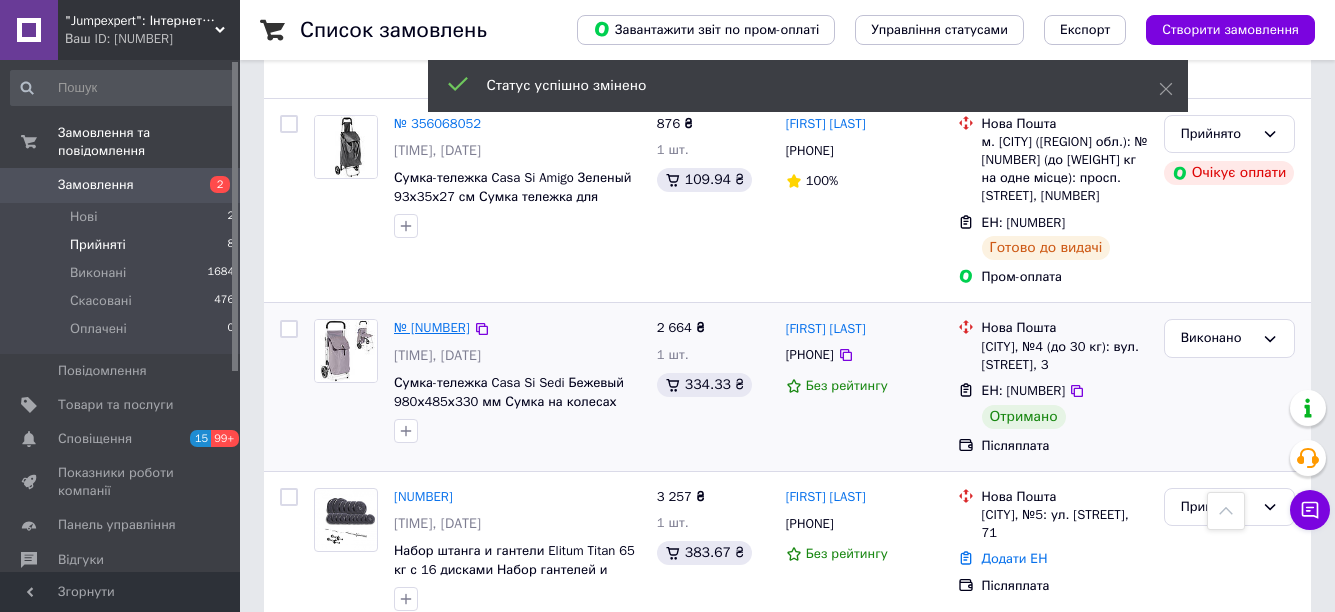 click on "№ [NUMBER]" at bounding box center [432, 327] 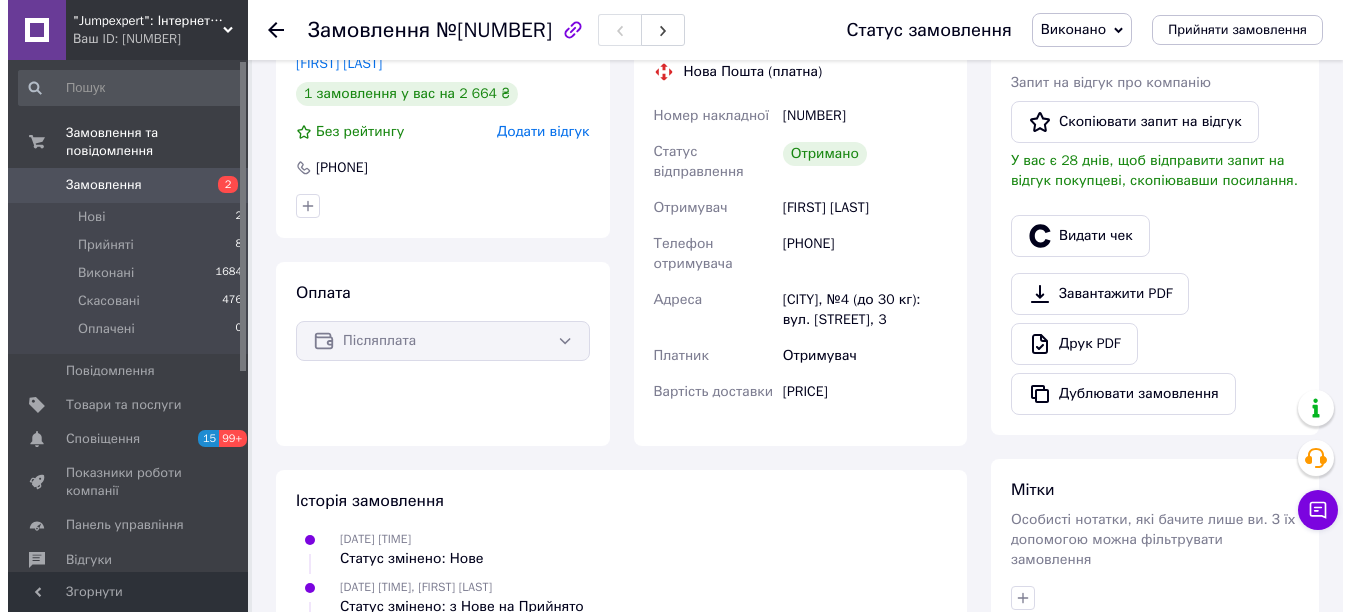 scroll, scrollTop: 500, scrollLeft: 0, axis: vertical 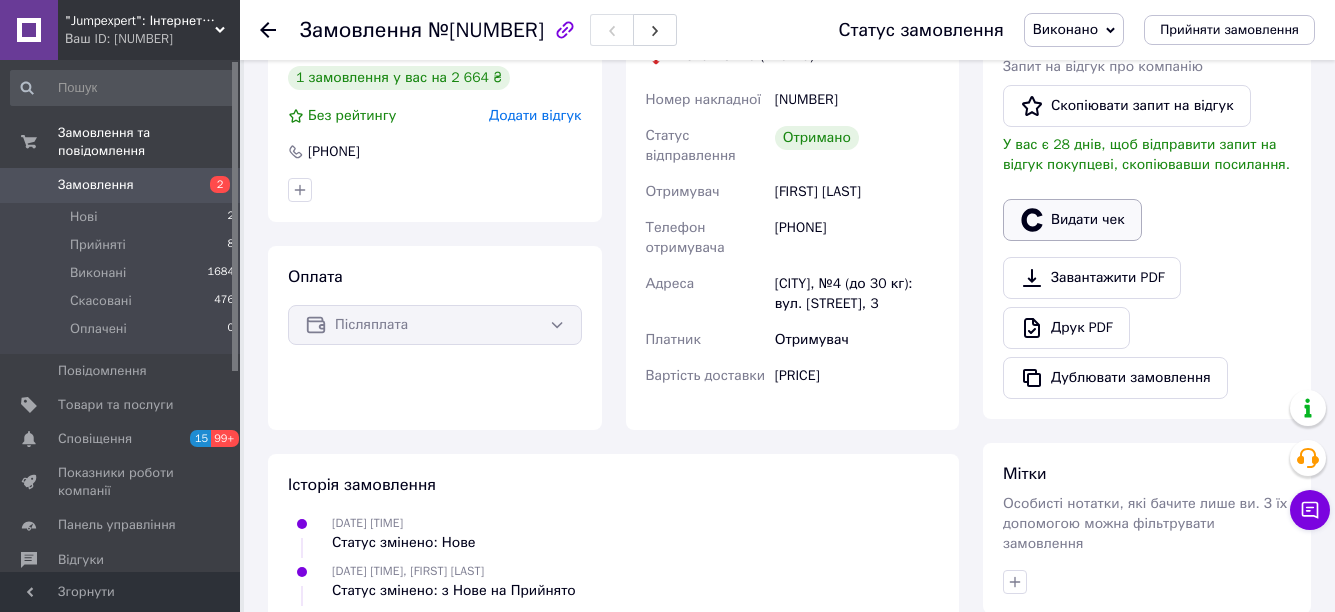 click on "Видати чек" at bounding box center [1072, 220] 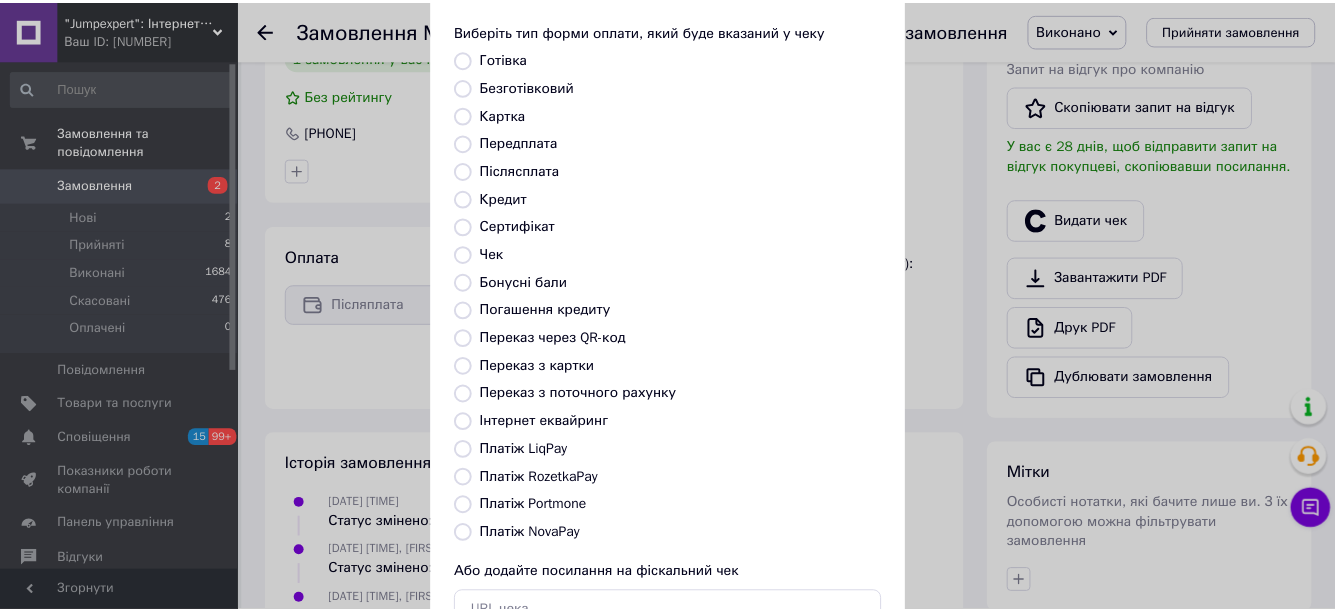 scroll, scrollTop: 247, scrollLeft: 0, axis: vertical 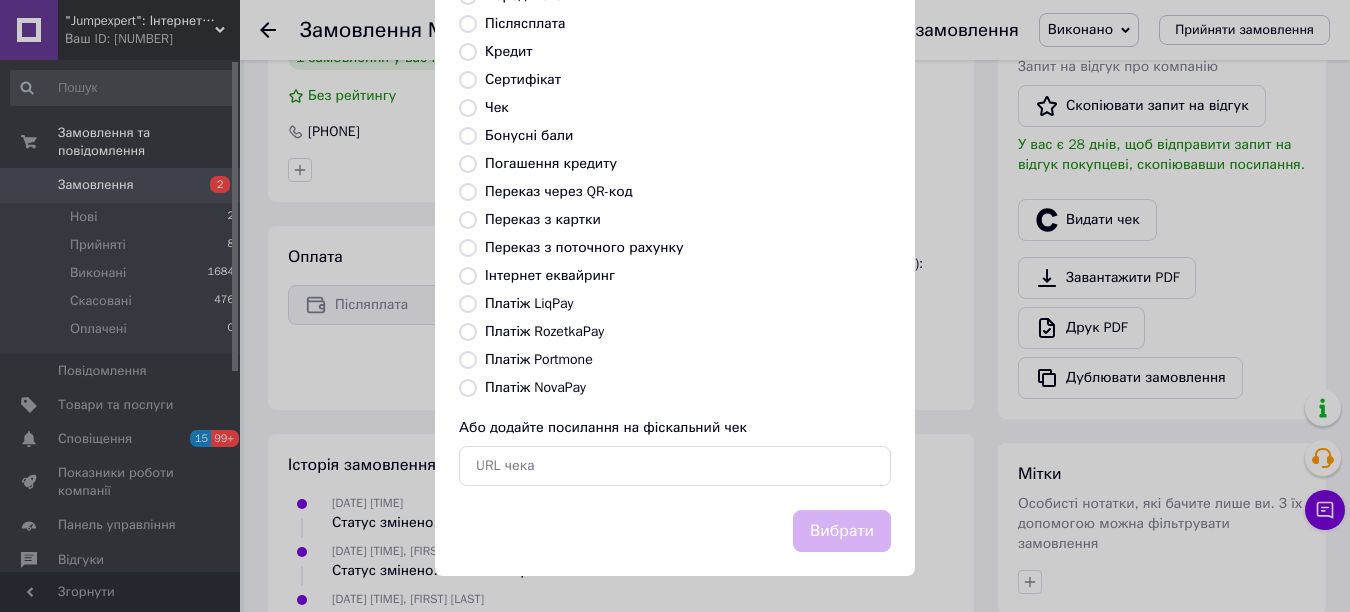 click on "Платіж Portmone" at bounding box center (539, 359) 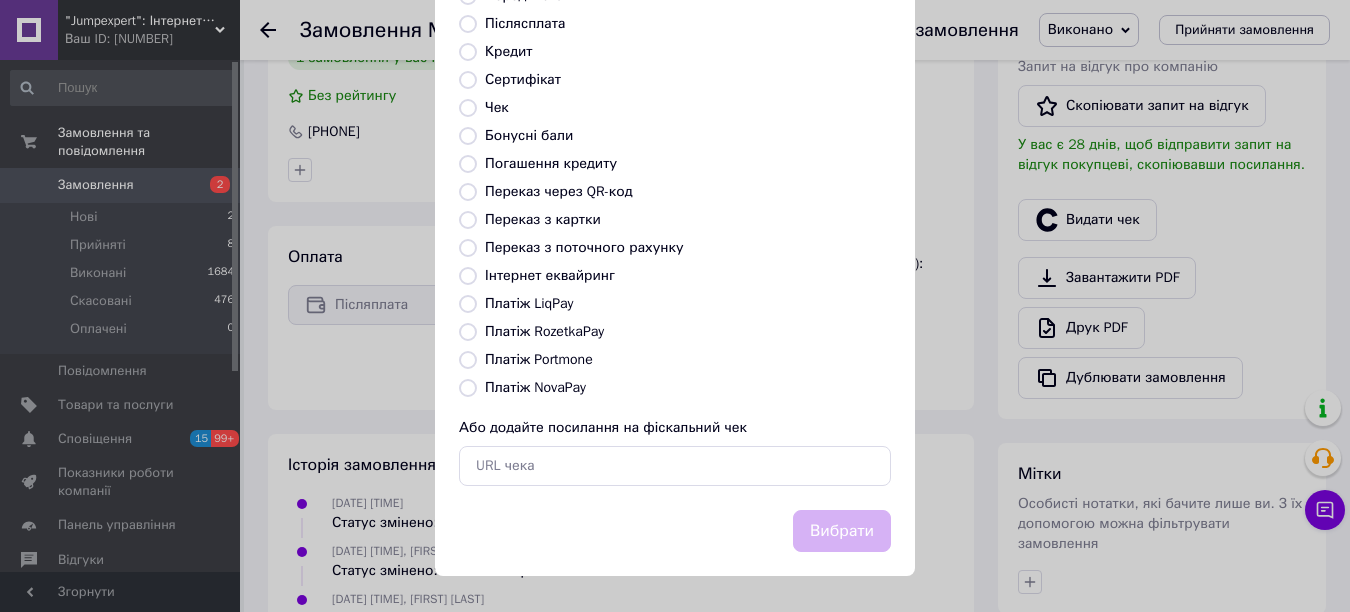 radio on "true" 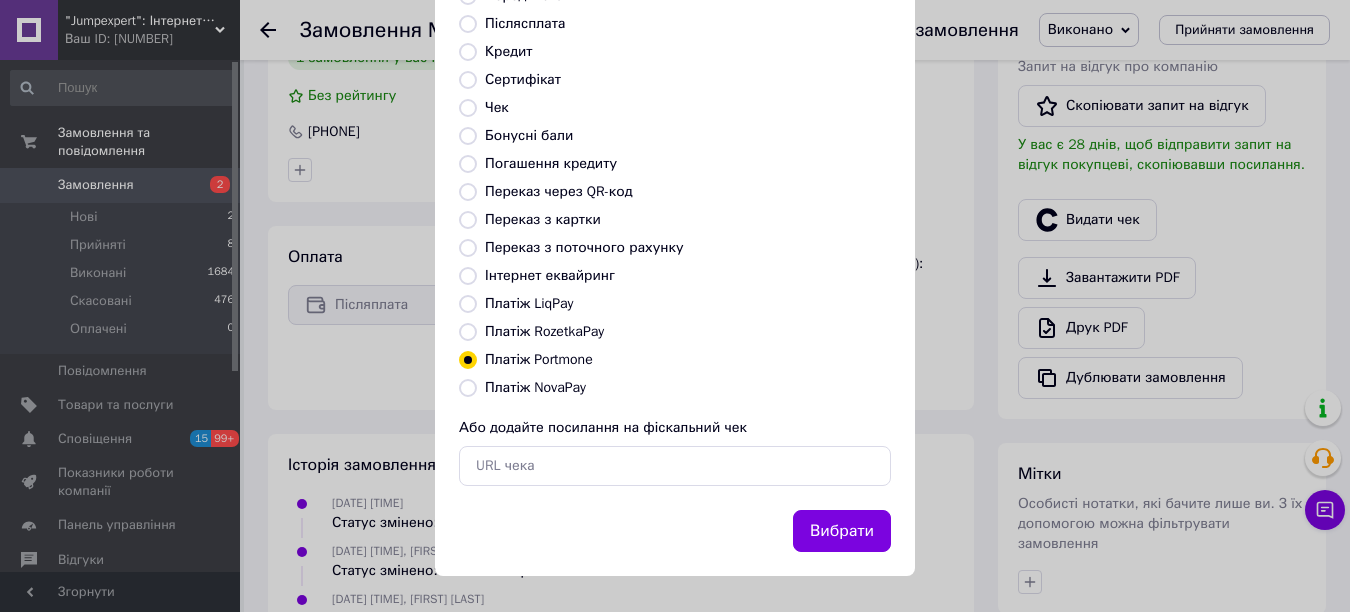 click on "Платіж NovaPay" at bounding box center [535, 387] 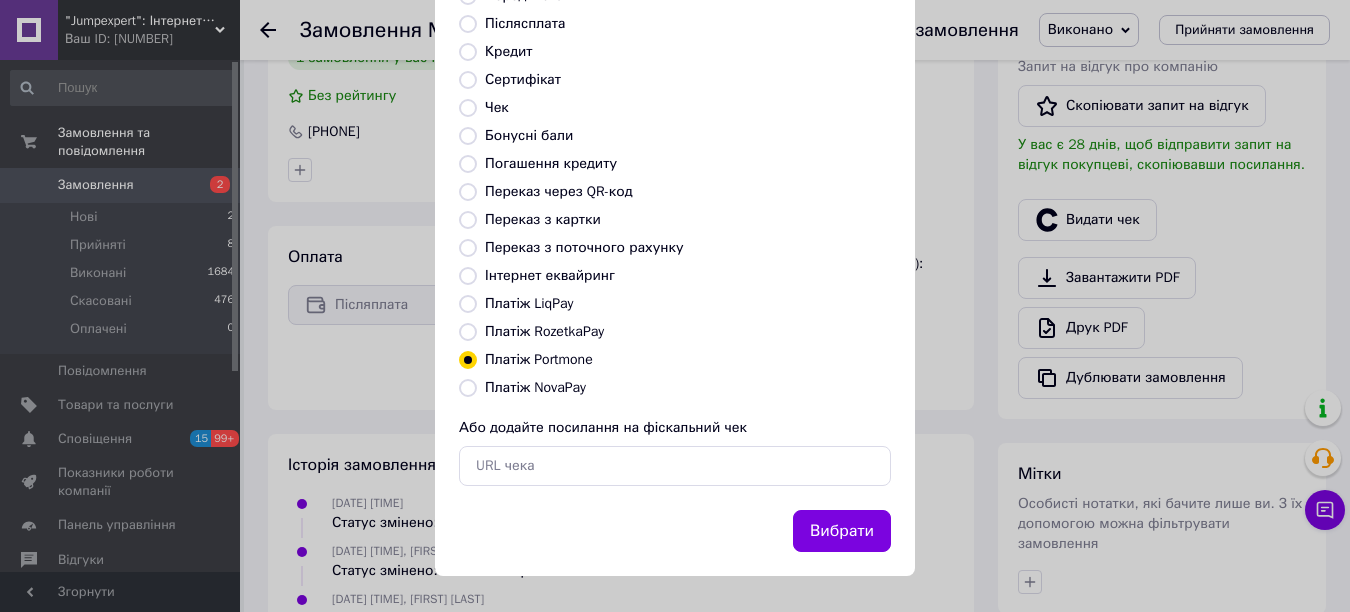 radio on "true" 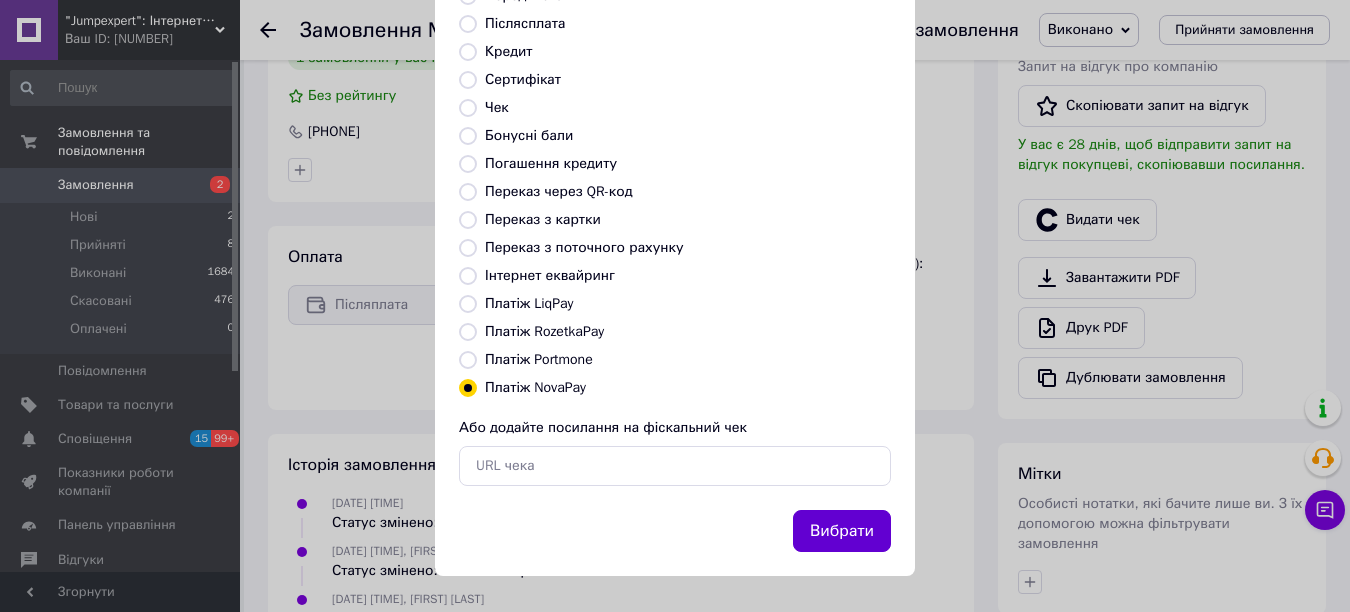click on "Вибрати" at bounding box center [842, 531] 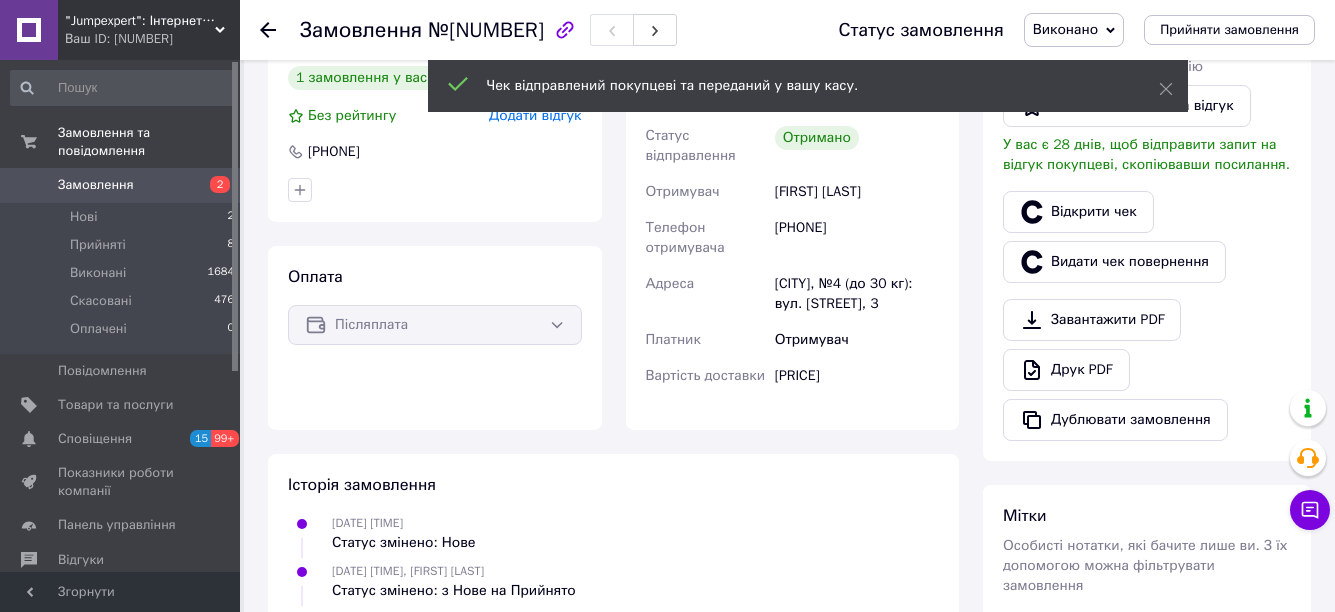 scroll, scrollTop: 0, scrollLeft: 0, axis: both 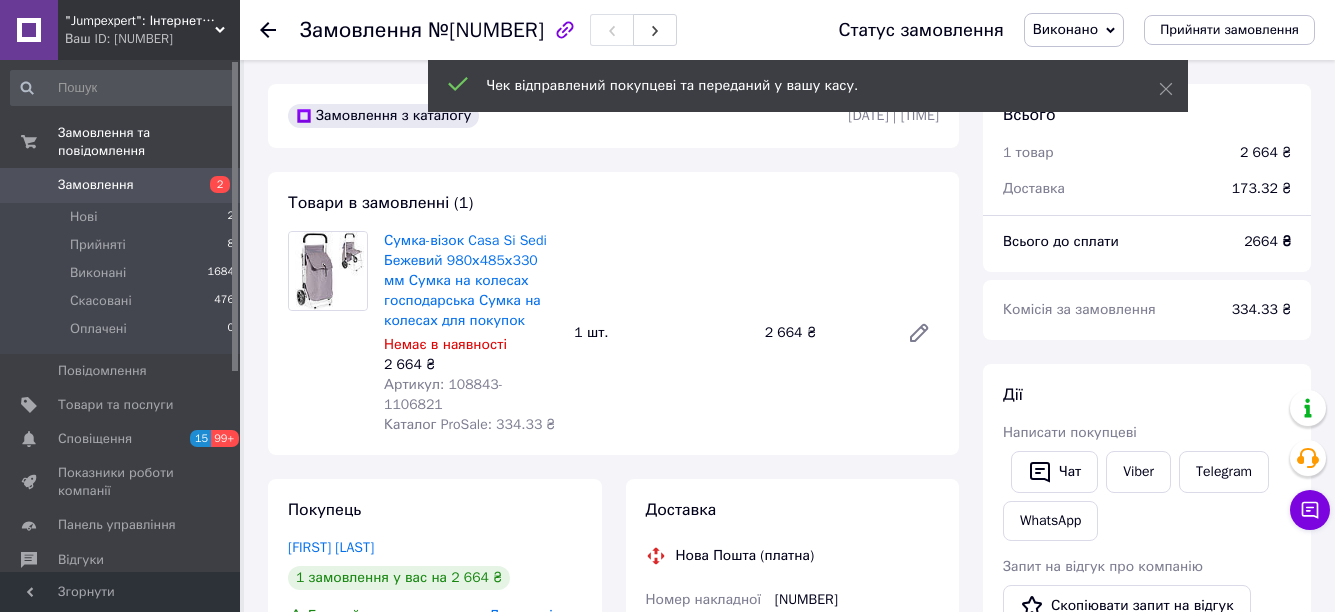 click 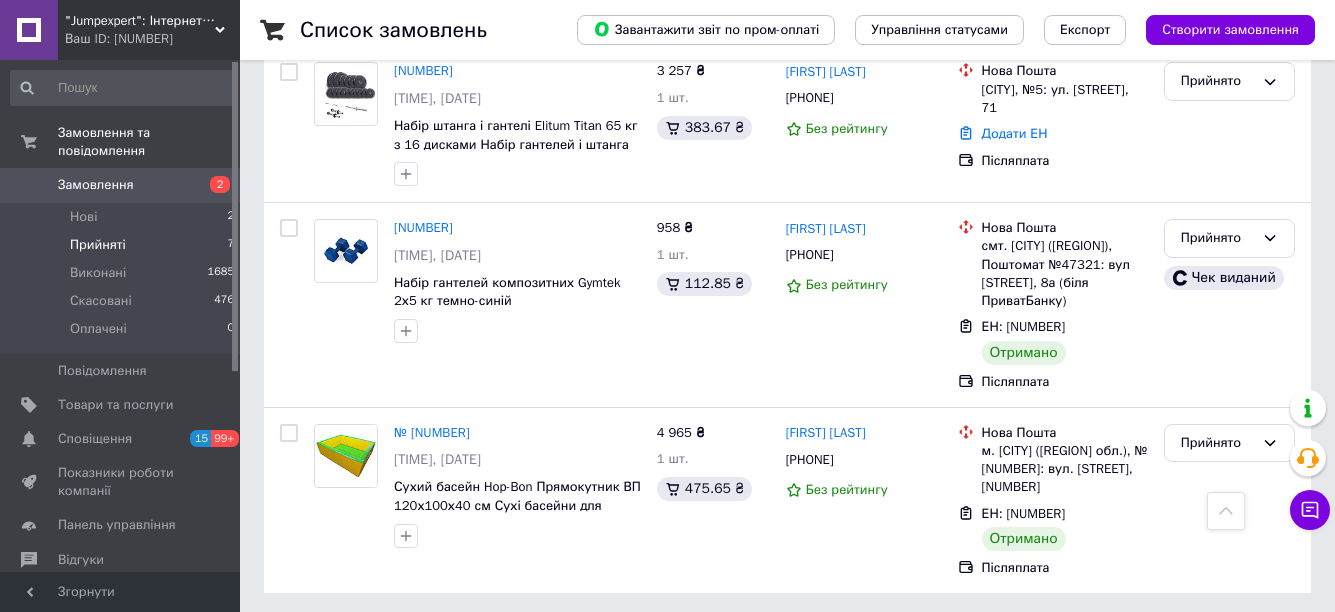 scroll, scrollTop: 1062, scrollLeft: 0, axis: vertical 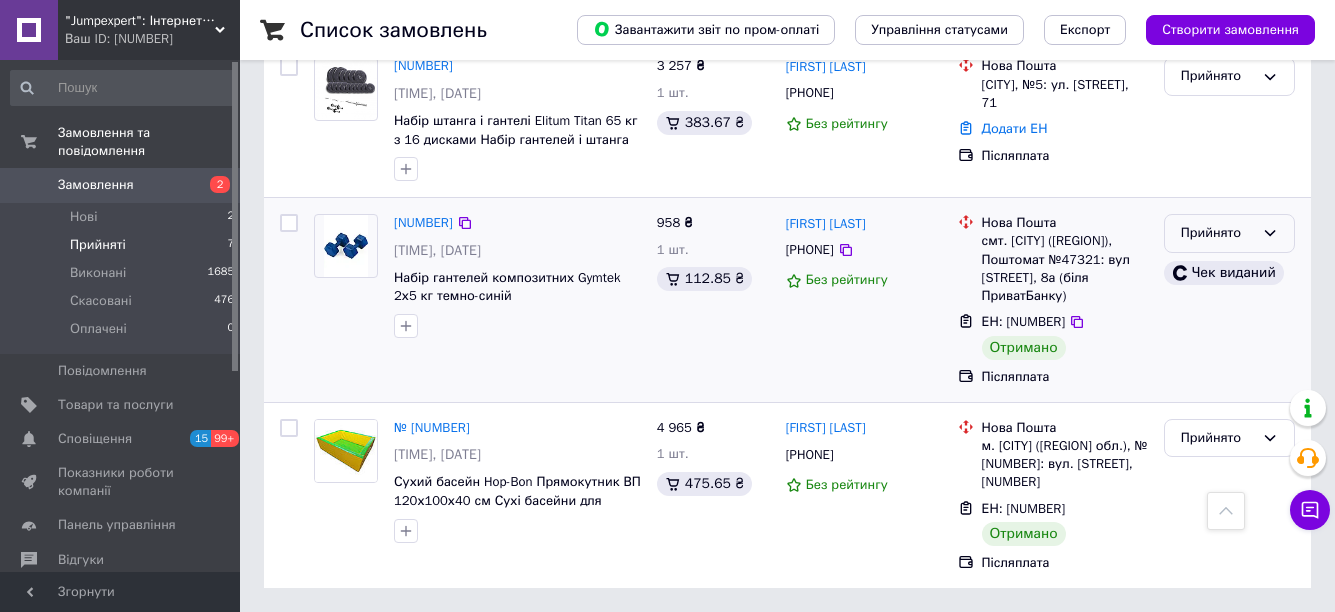 click on "Прийнято" at bounding box center [1217, 233] 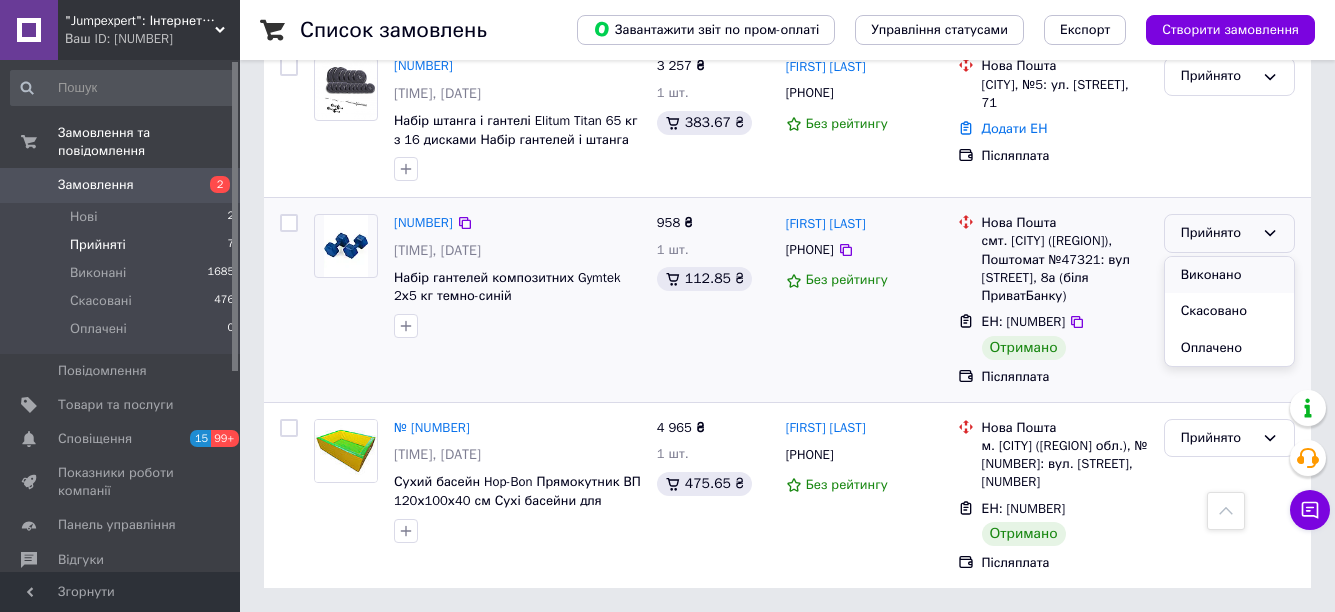 click on "Виконано" at bounding box center [1229, 275] 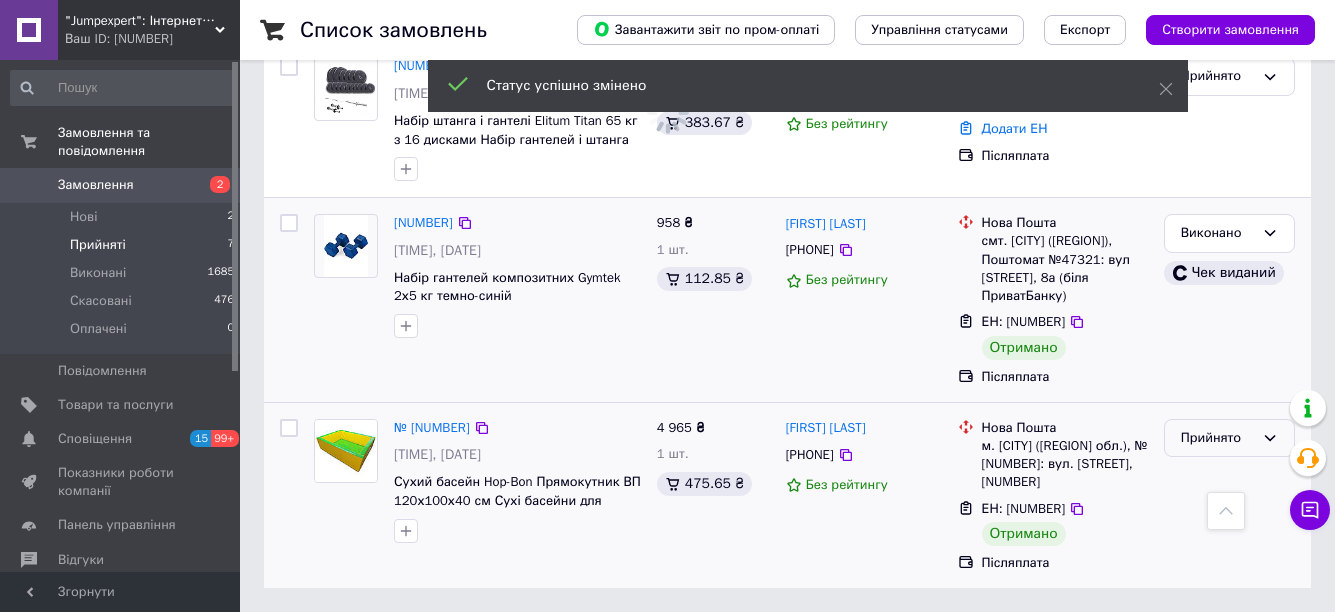 click on "Прийнято" at bounding box center [1217, 438] 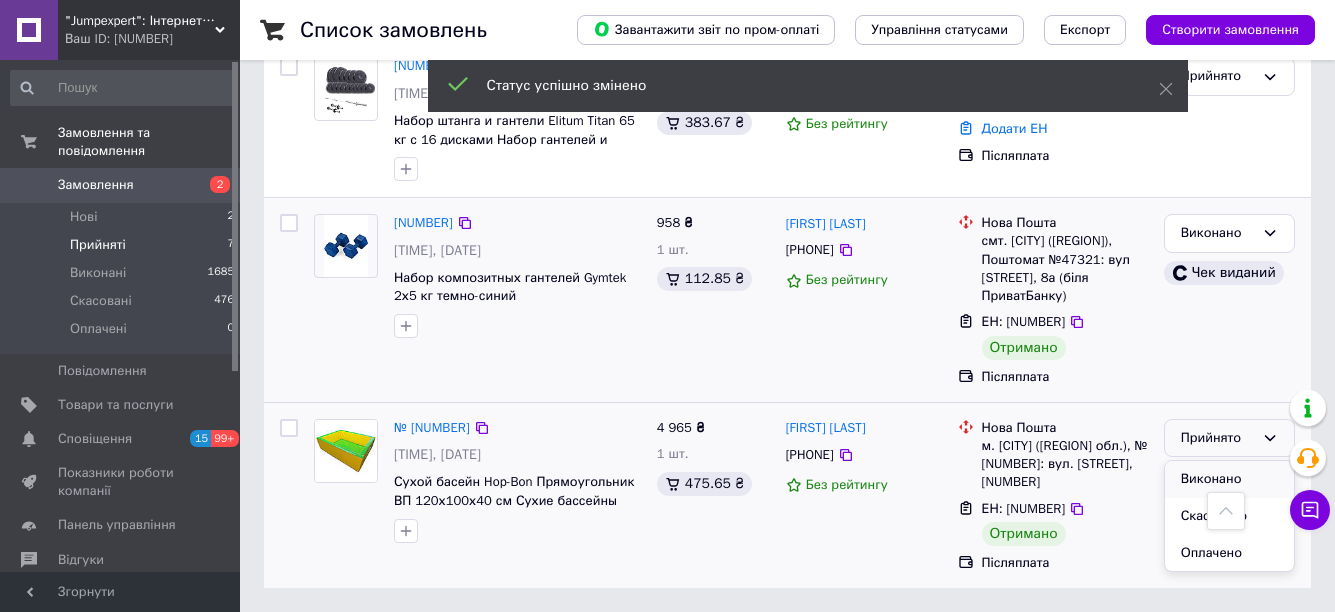 click on "Виконано" at bounding box center (1229, 479) 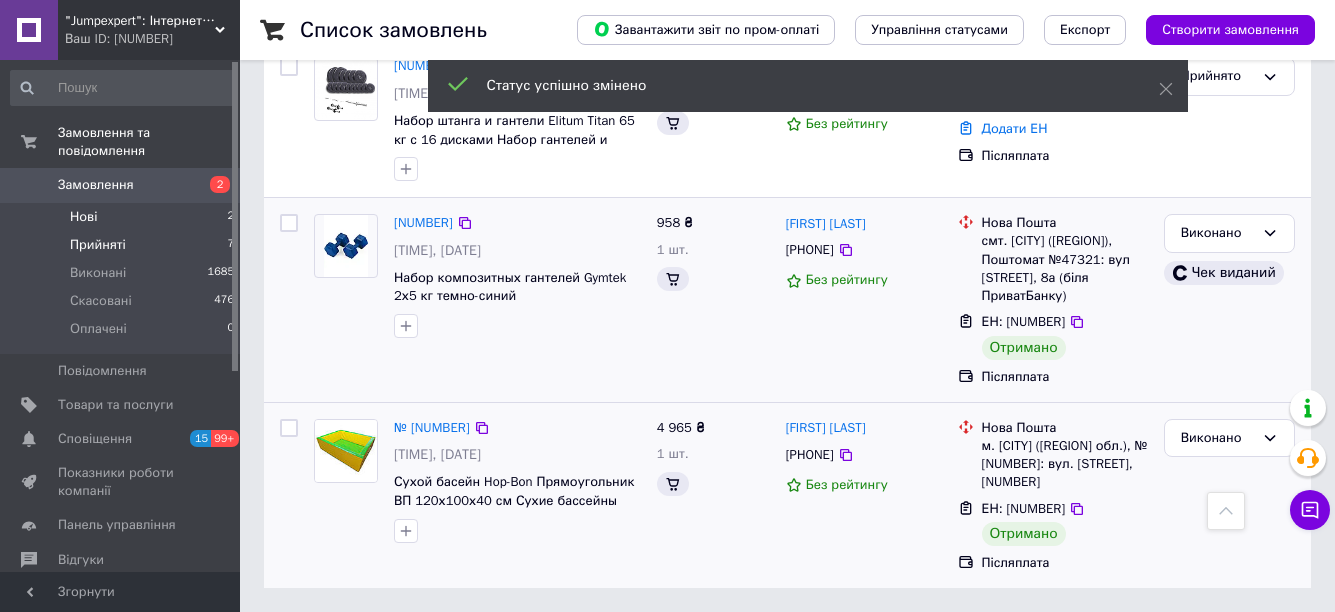 click on "Нові 2" at bounding box center (123, 217) 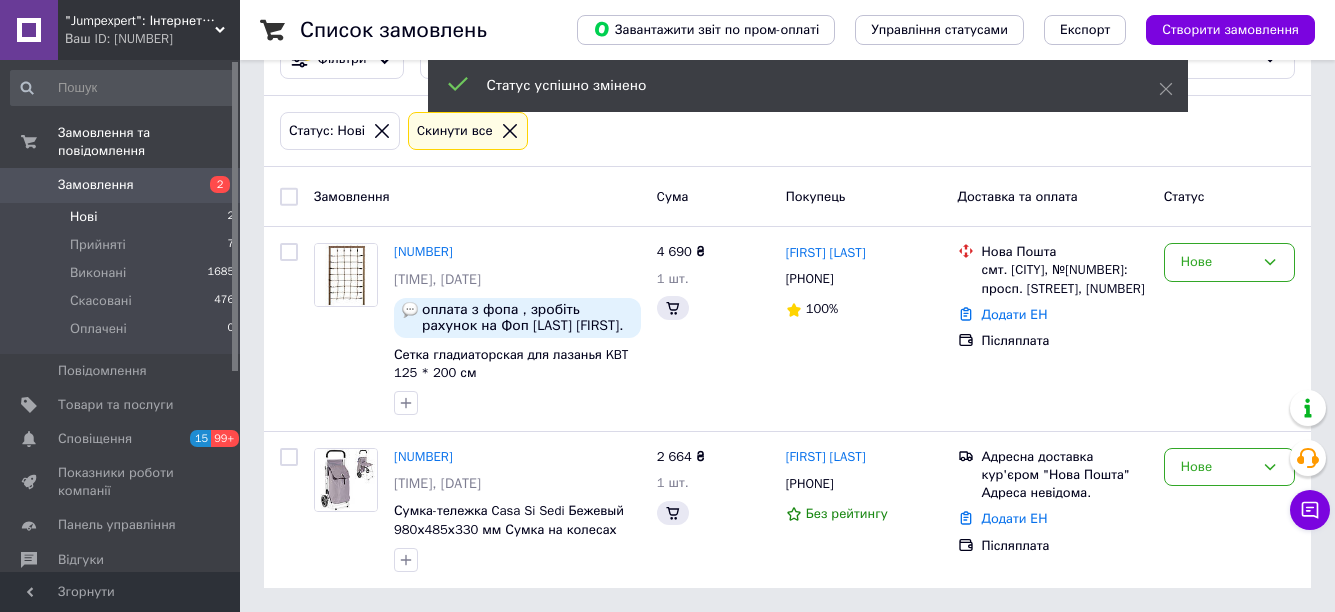 scroll, scrollTop: 0, scrollLeft: 0, axis: both 